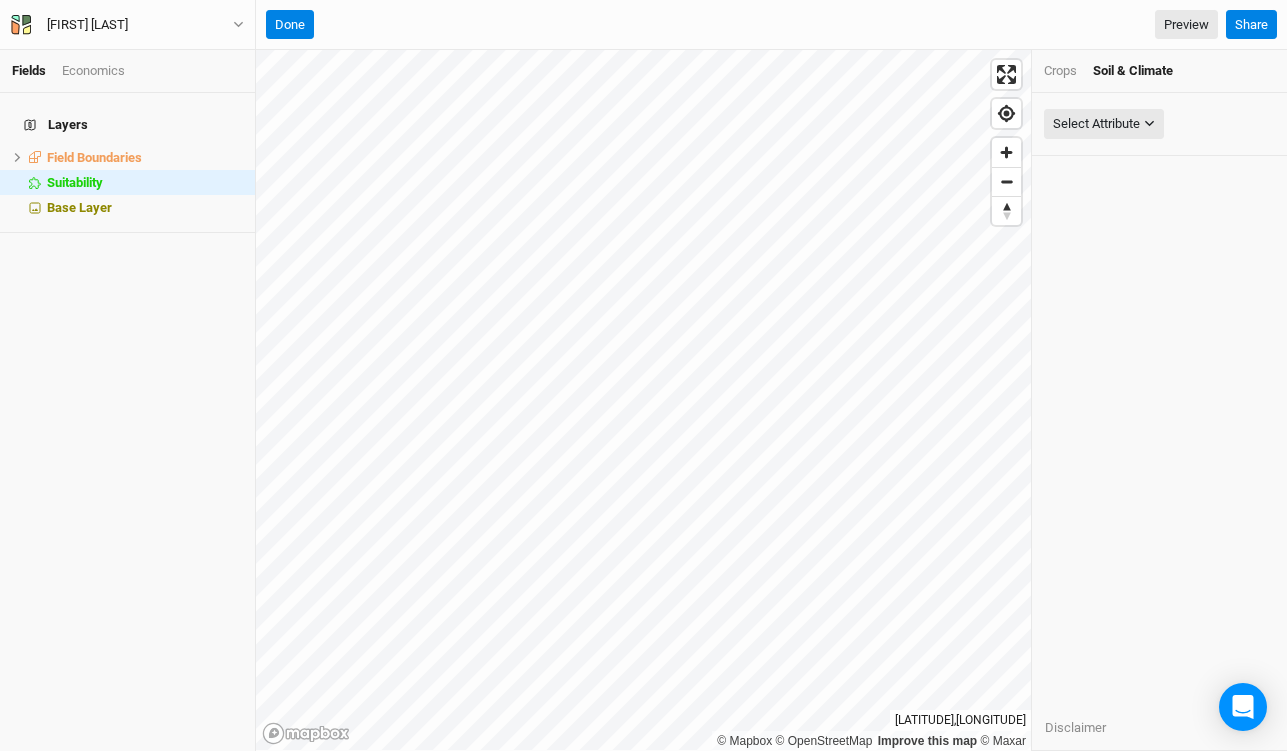 scroll, scrollTop: 0, scrollLeft: 0, axis: both 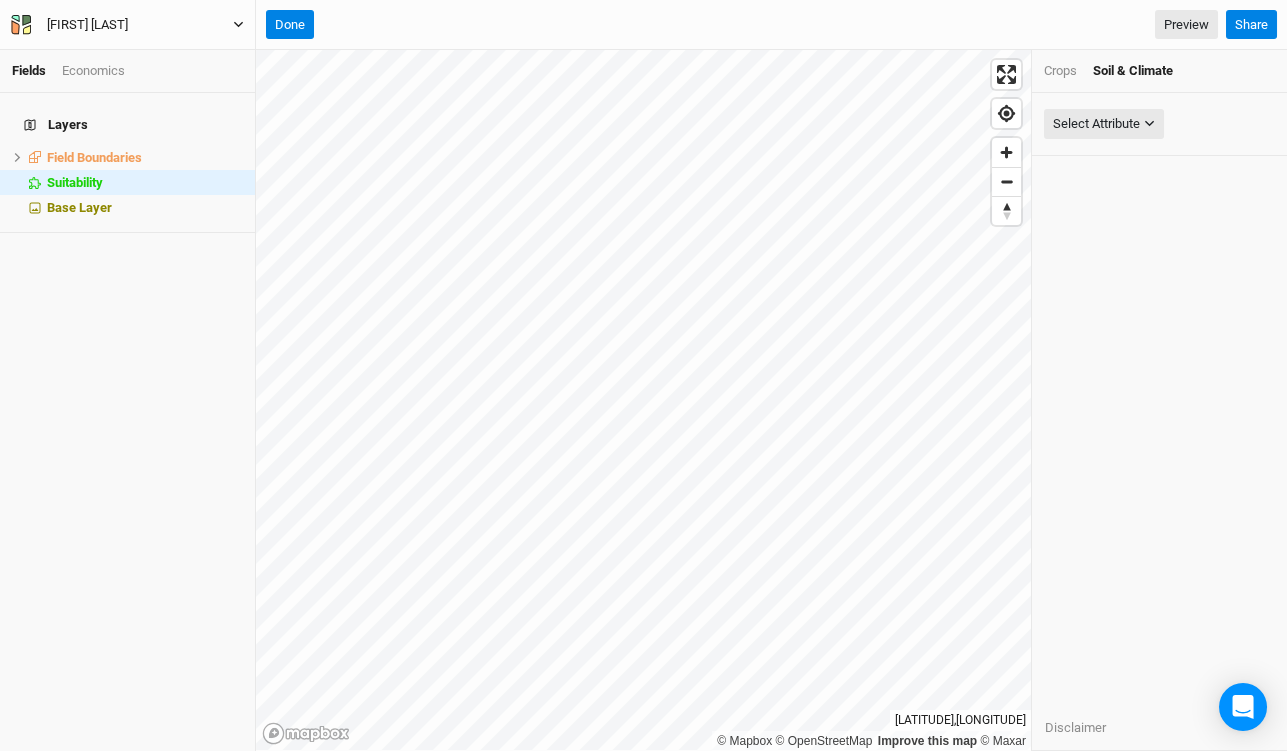 click on "[FIRST] [LAST]" at bounding box center [87, 25] 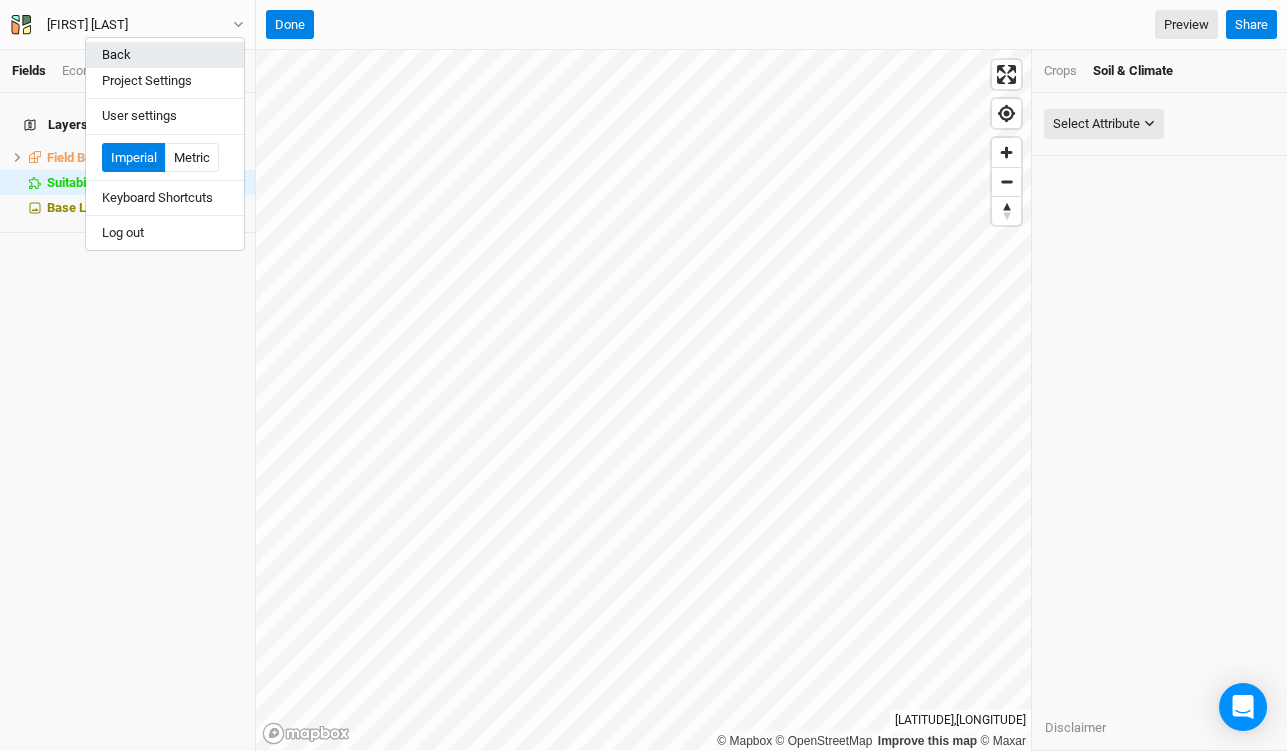 click on "Back" at bounding box center (165, 55) 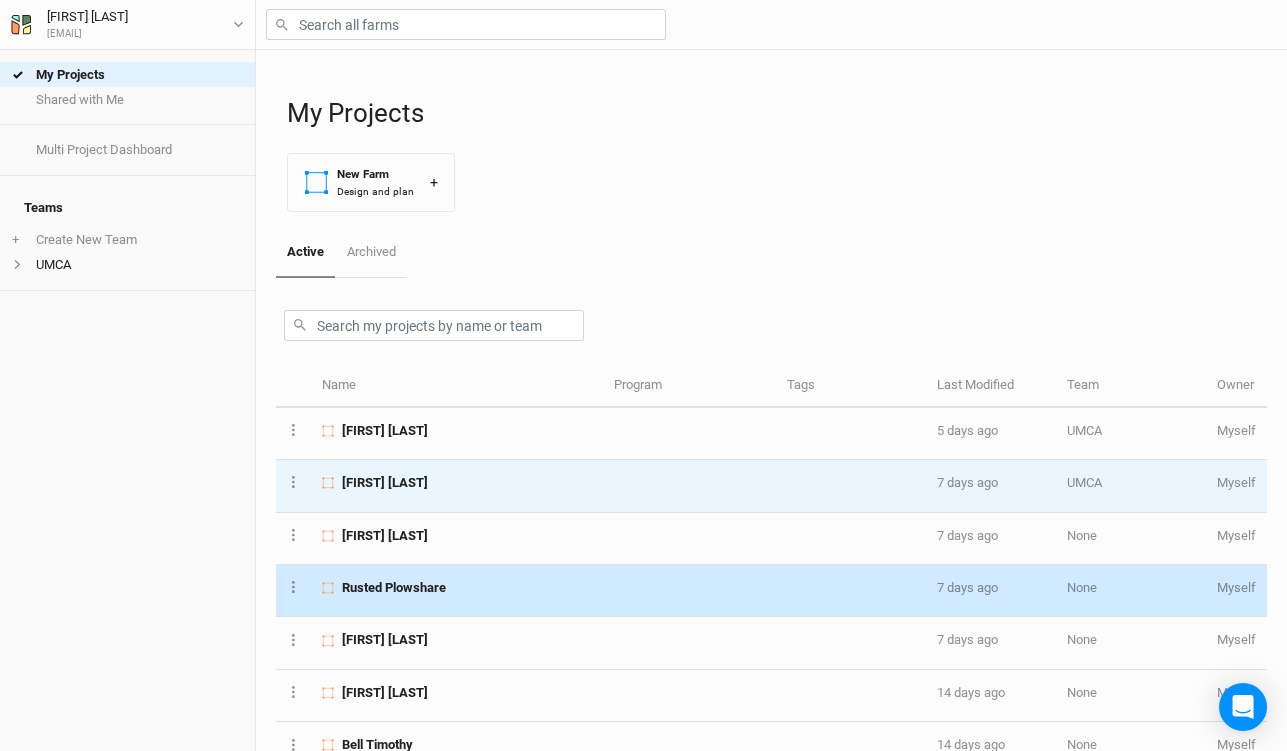 scroll, scrollTop: 0, scrollLeft: 0, axis: both 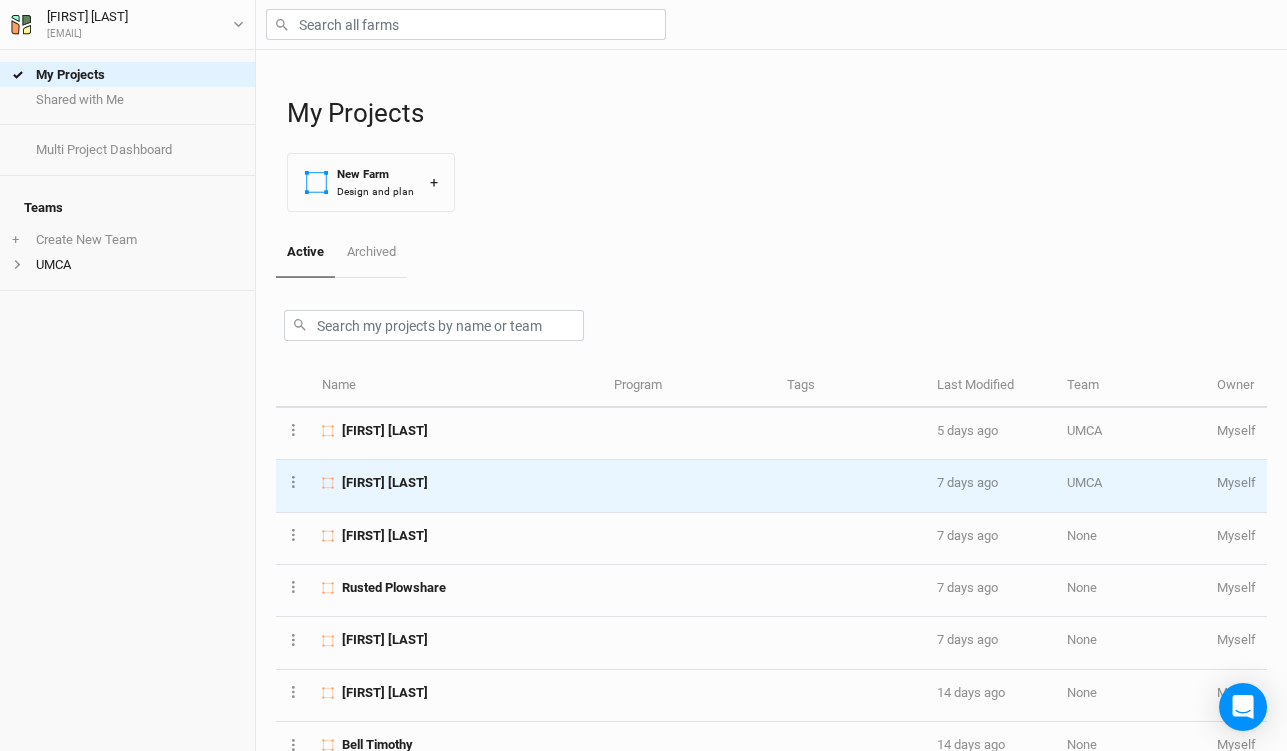 click on "[FIRST] [LAST]" at bounding box center (457, 486) 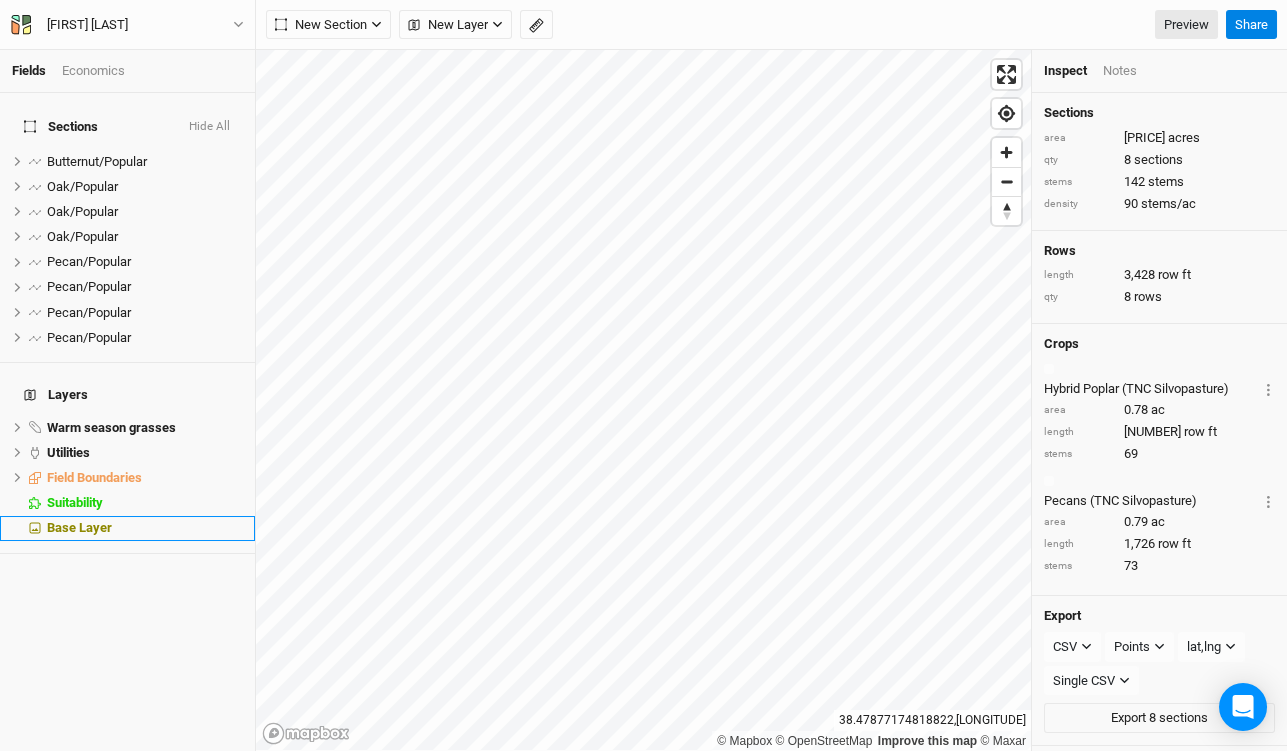 click on "Base Layer" at bounding box center [79, 527] 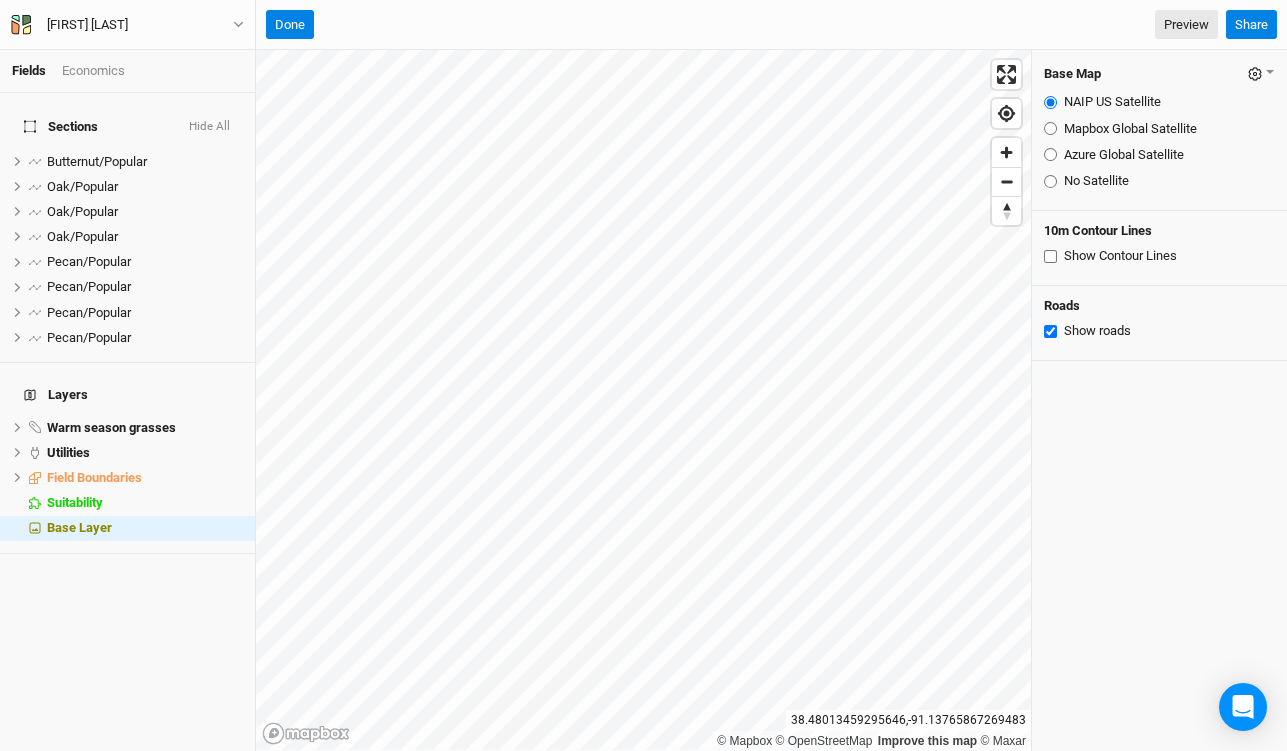 click on "Azure Global Satellite" at bounding box center [1050, 154] 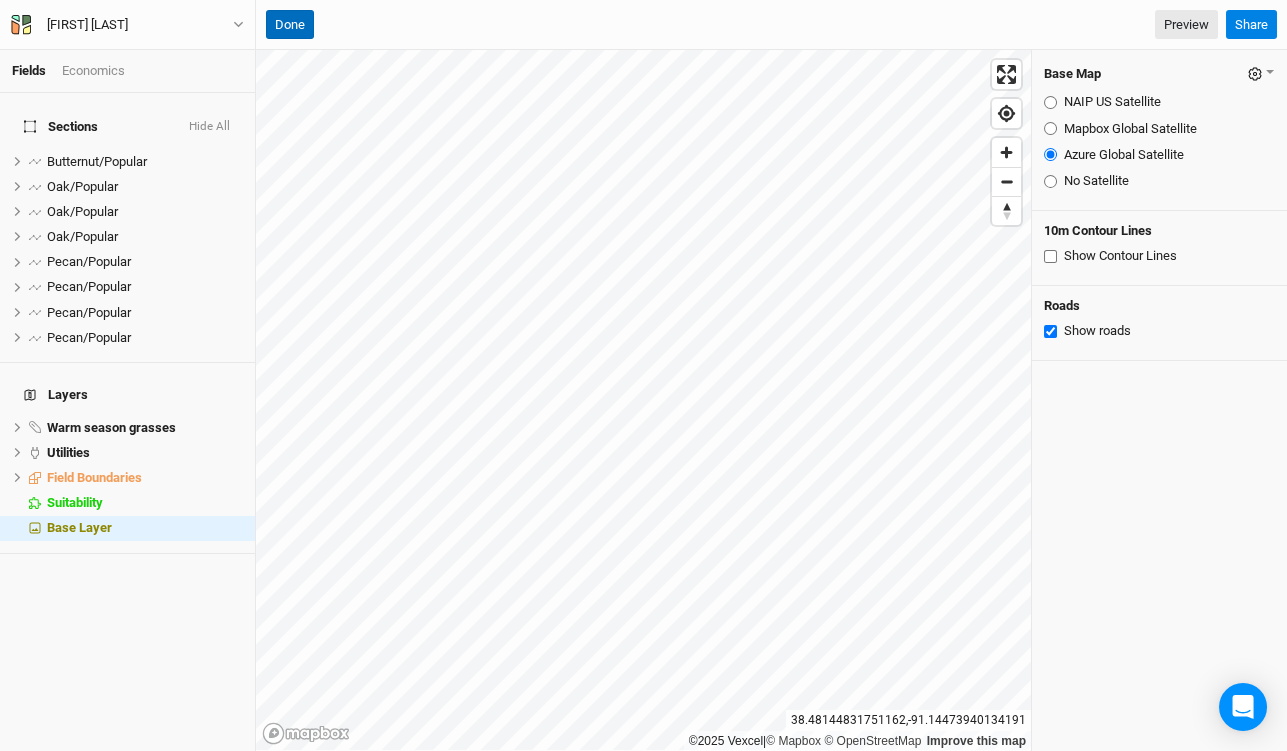 click on "Done" at bounding box center [290, 25] 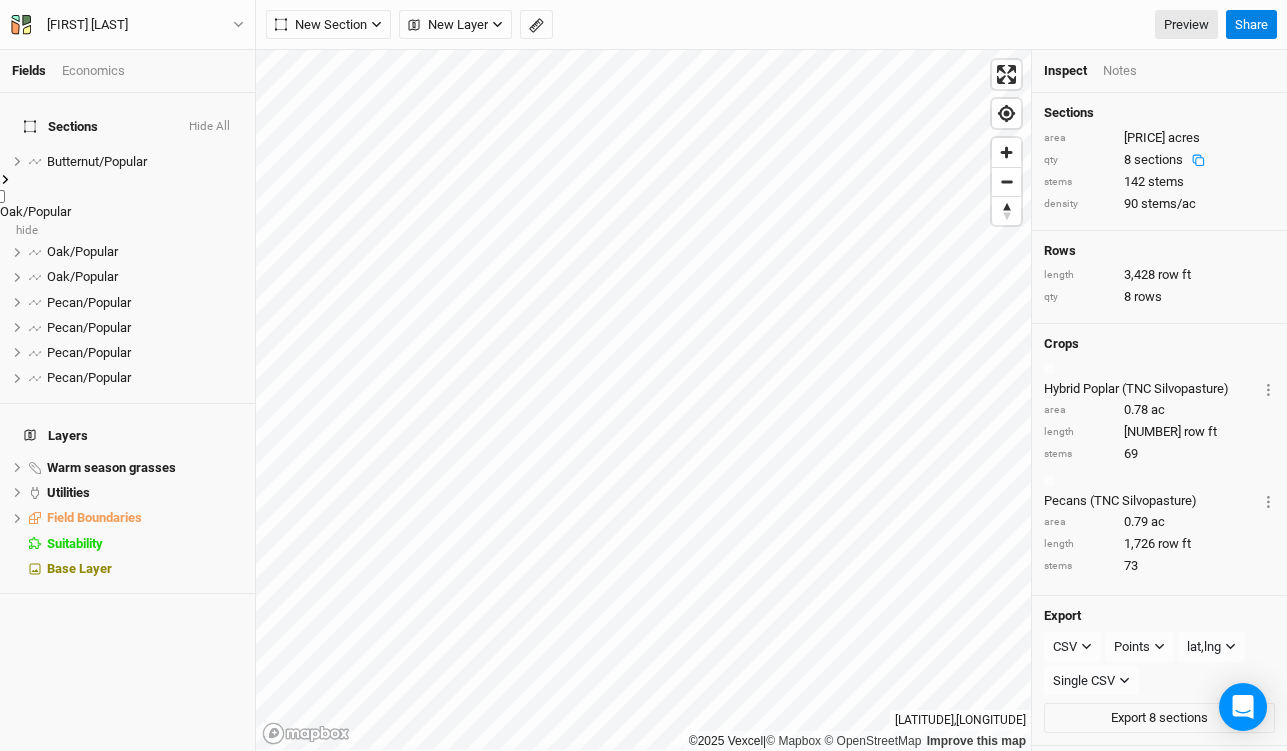 click on "Oak/Popular" at bounding box center [35, 211] 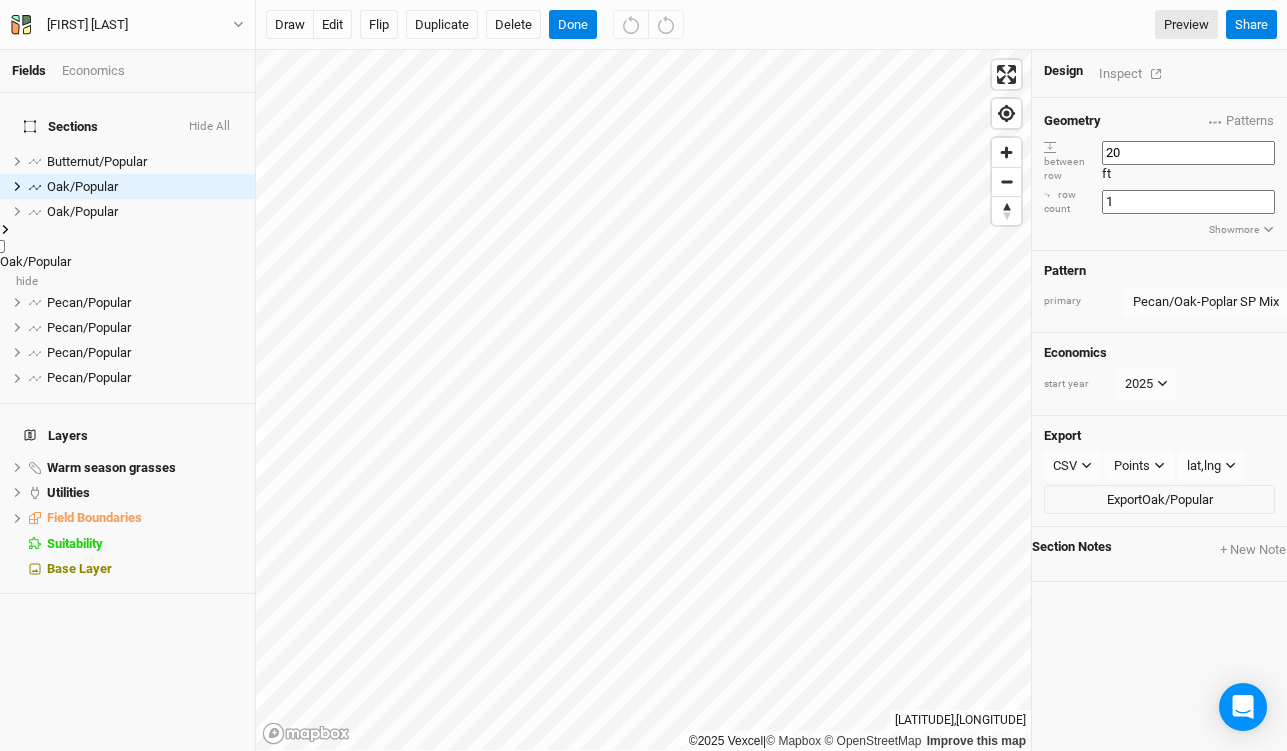 click on "Oak/Popular" at bounding box center [35, 261] 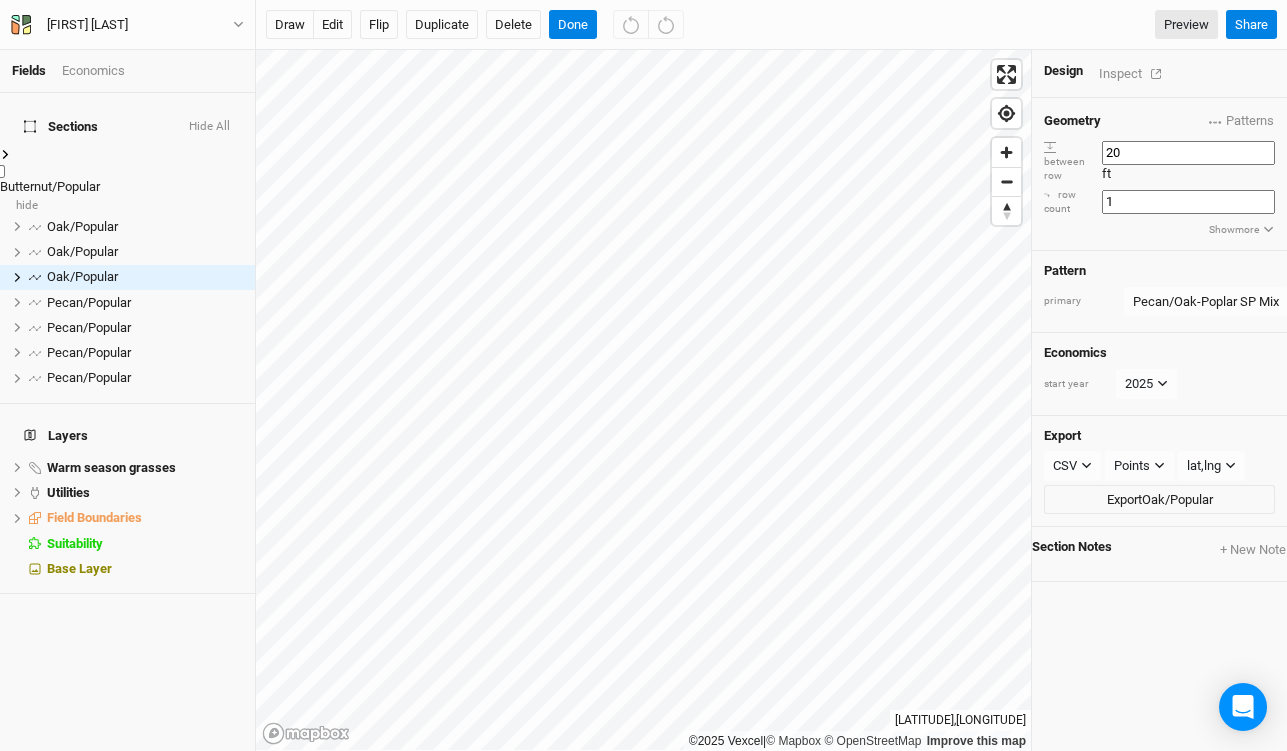 click on "Butternut/Popular" at bounding box center [50, 186] 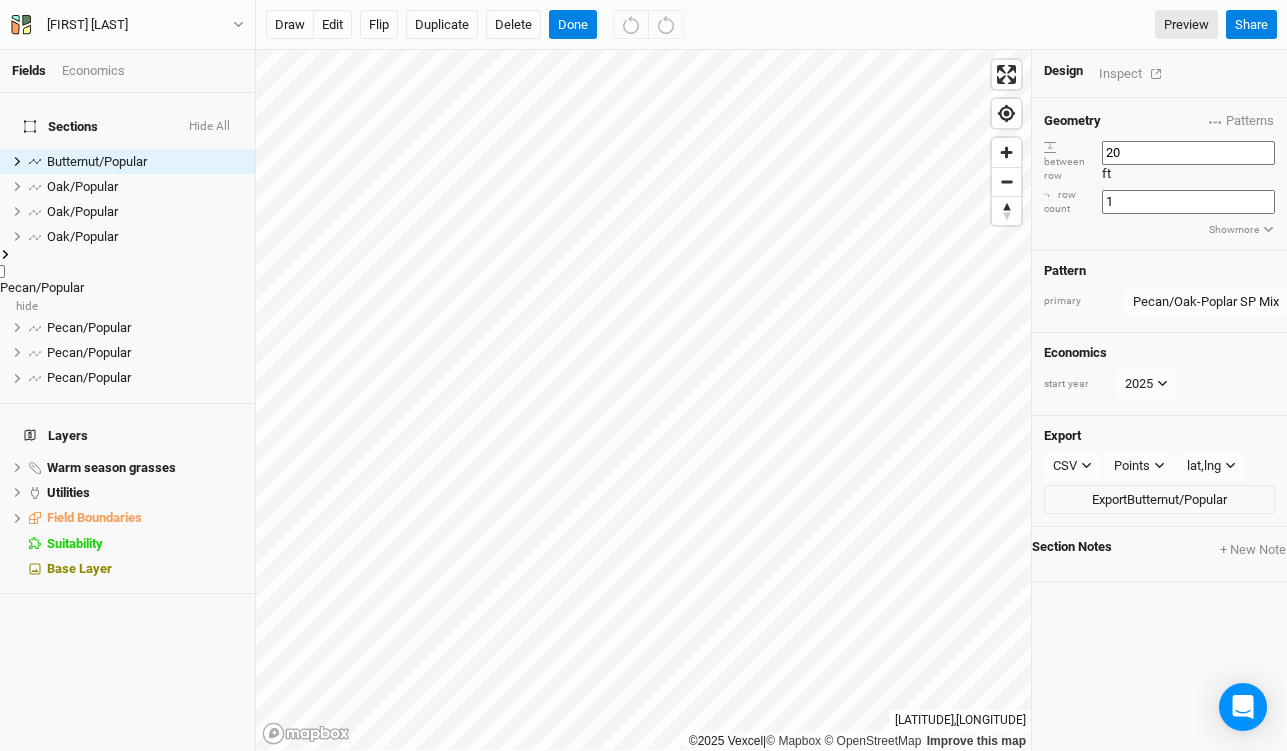 click on "Pecan/Popular hide" at bounding box center [127, 282] 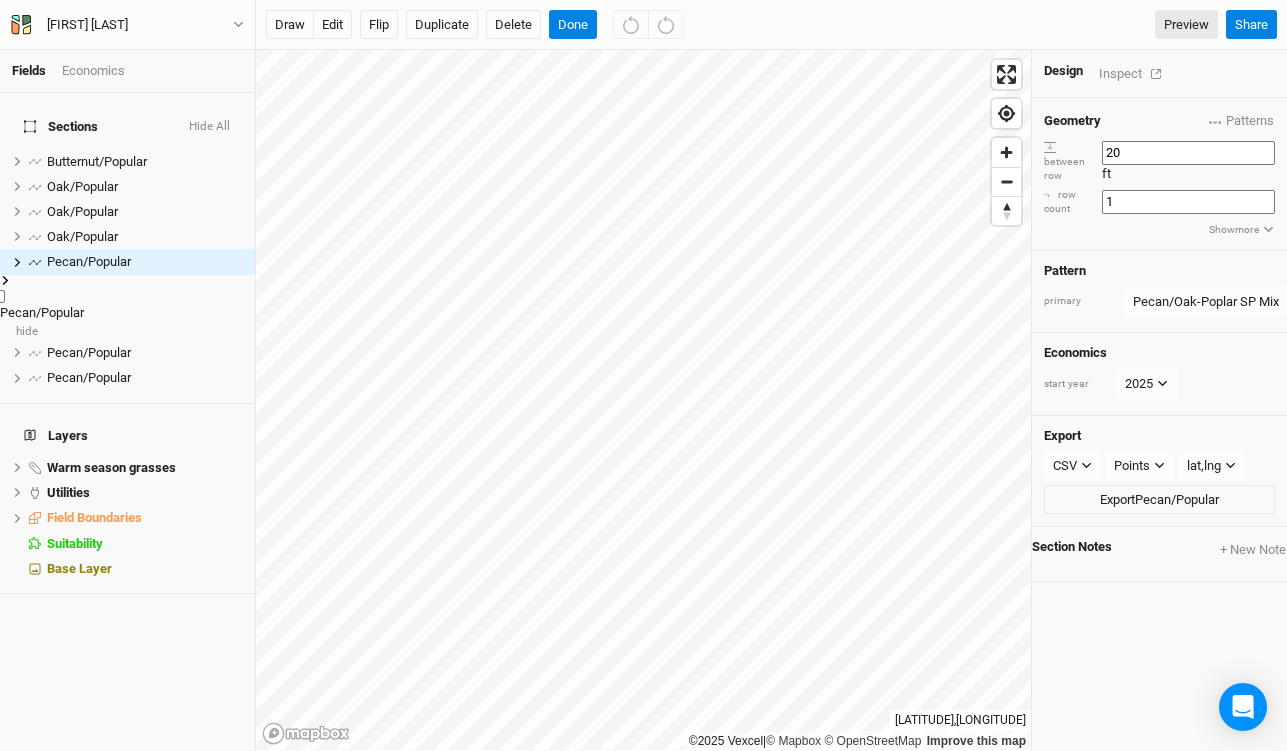 click on "Pecan/Popular" at bounding box center [42, 312] 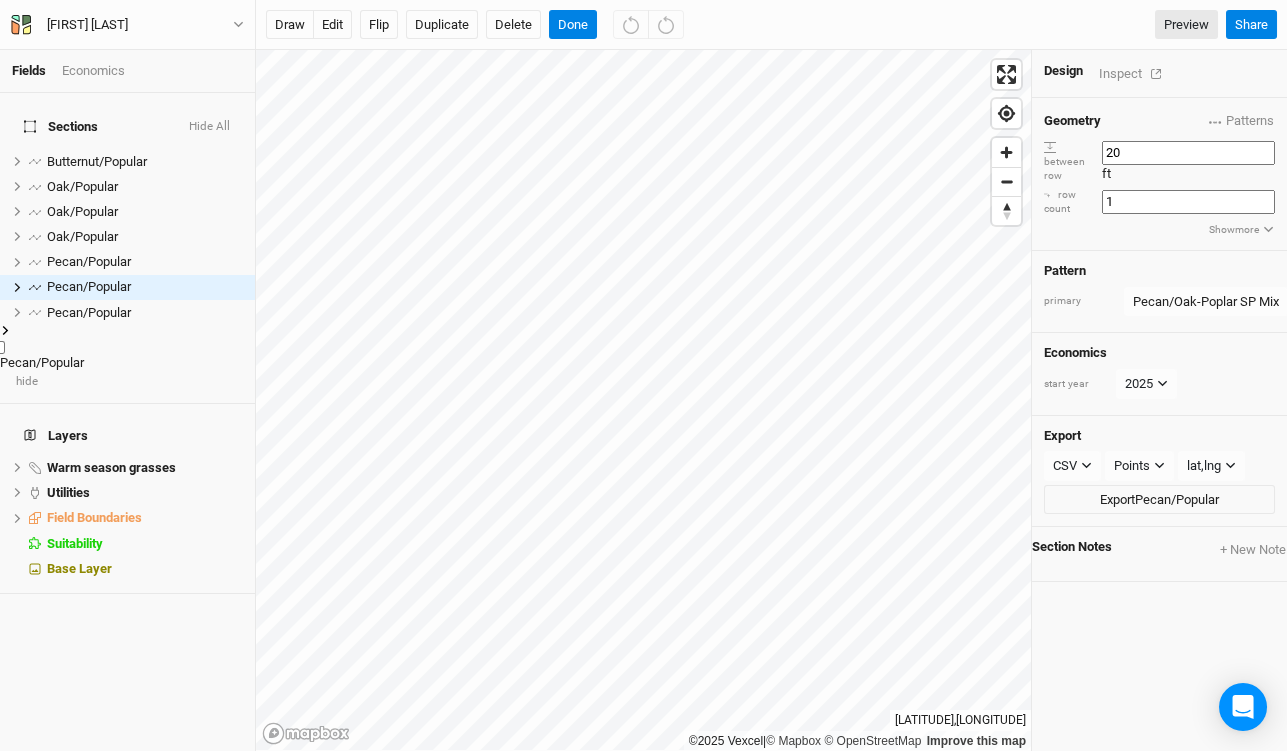 click on "Pecan/Popular hide" at bounding box center (127, 358) 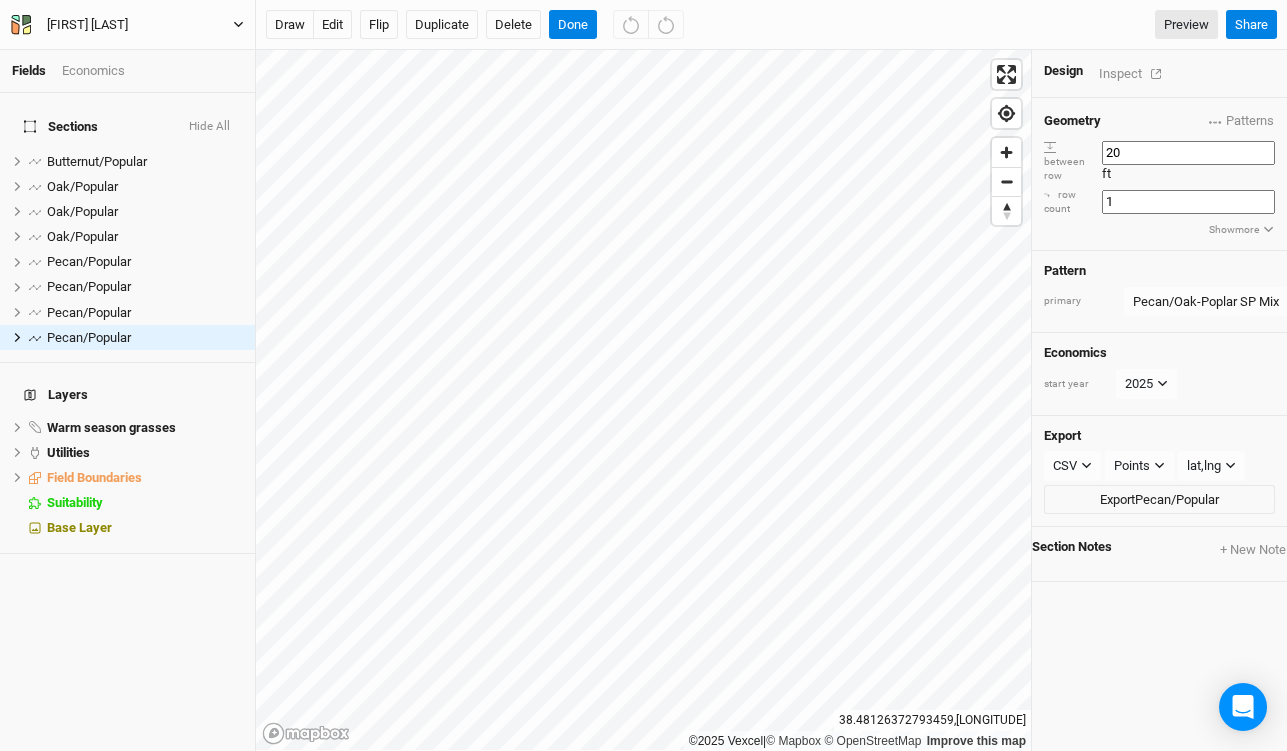 click at bounding box center (238, 24) 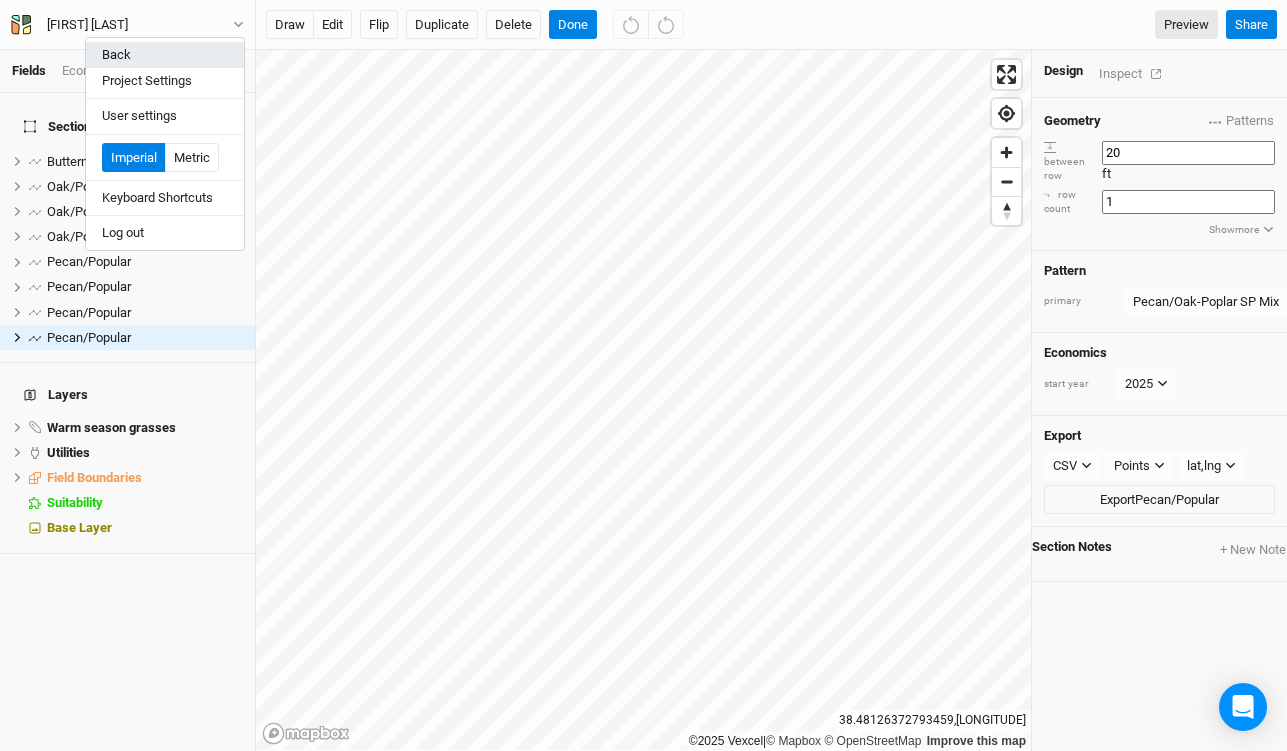 click on "Back" at bounding box center [165, 55] 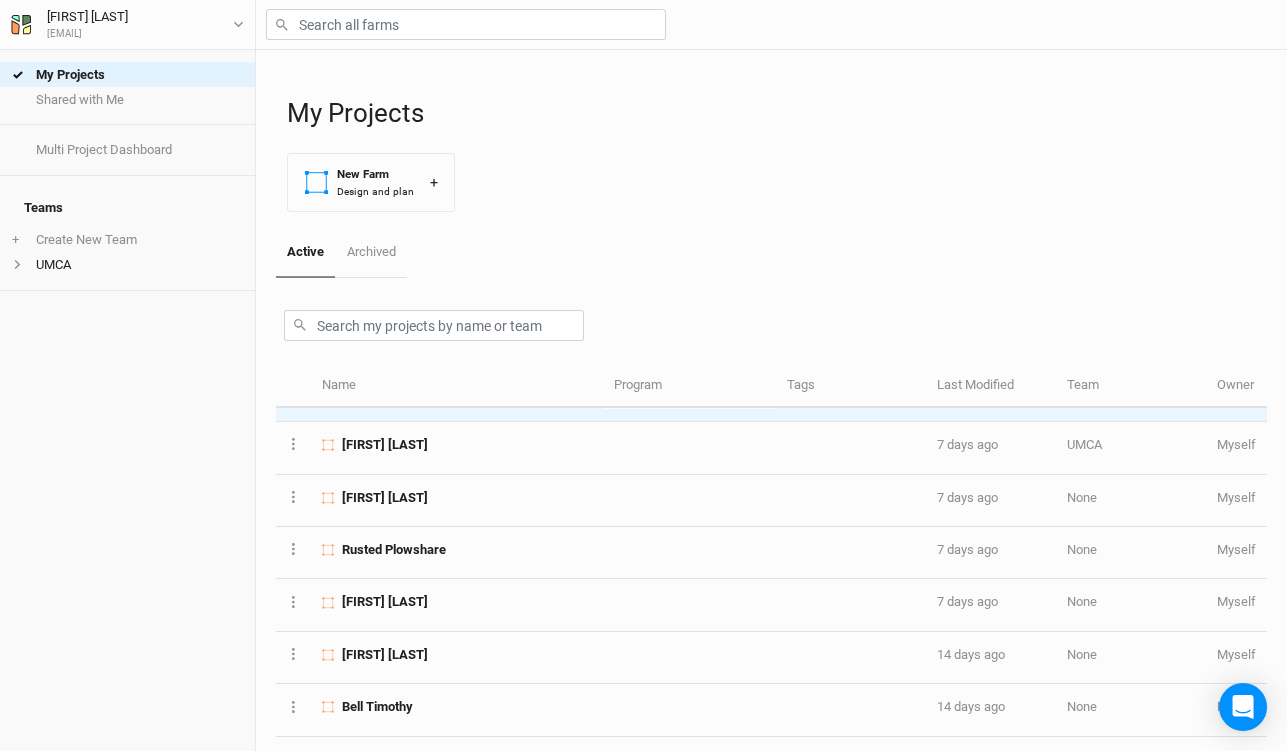 scroll, scrollTop: 36, scrollLeft: 0, axis: vertical 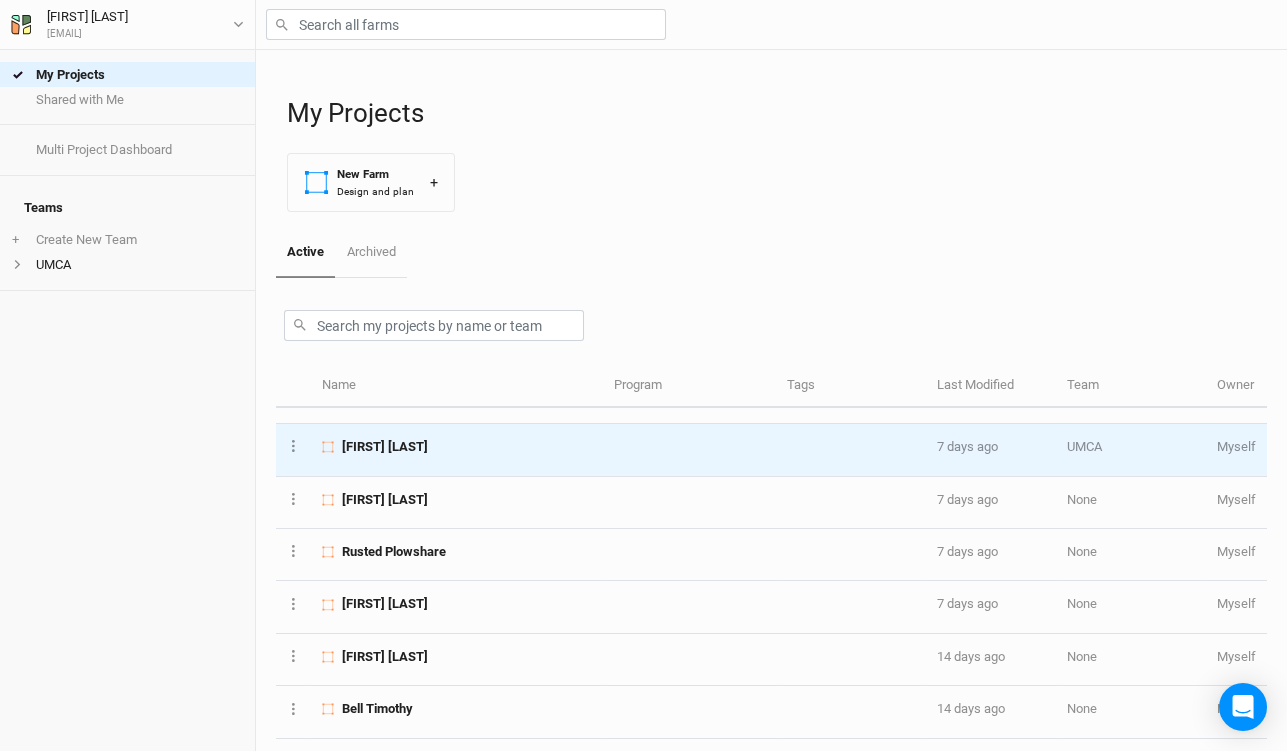 click on "[FIRST] [LAST]" at bounding box center (385, 447) 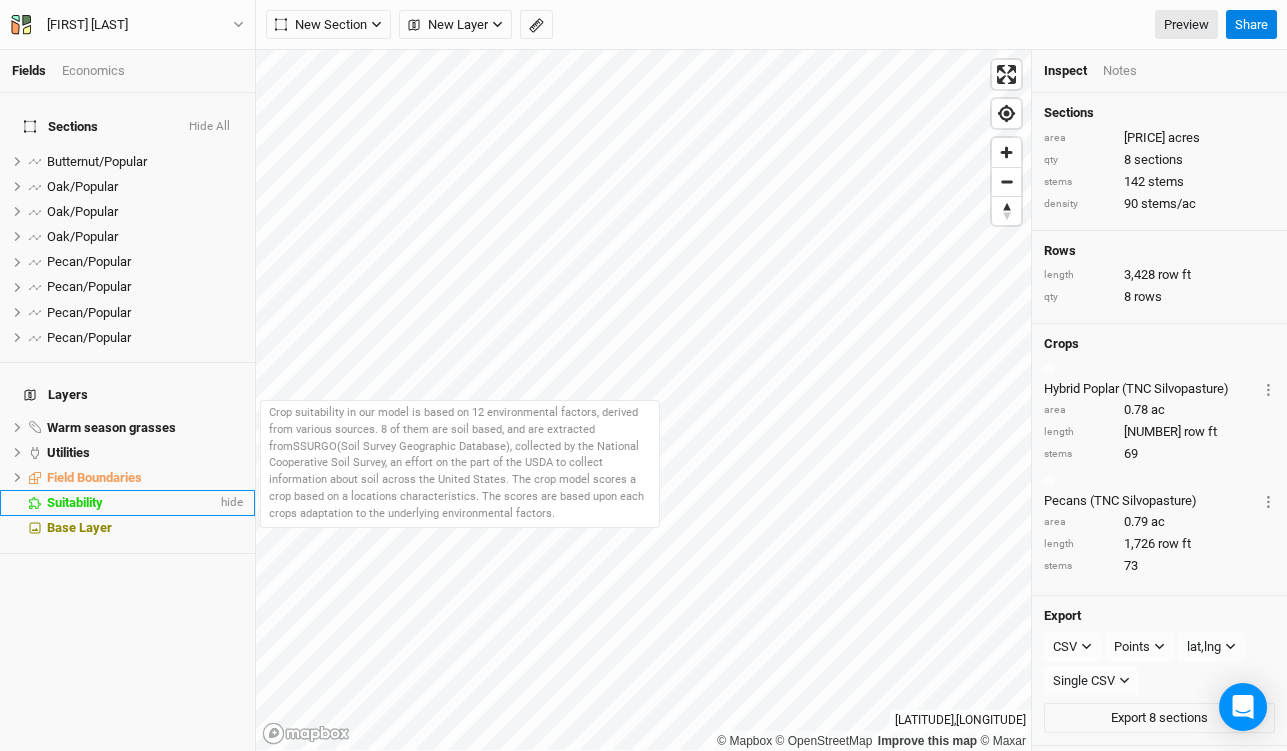click on "Suitability hide" at bounding box center [127, 502] 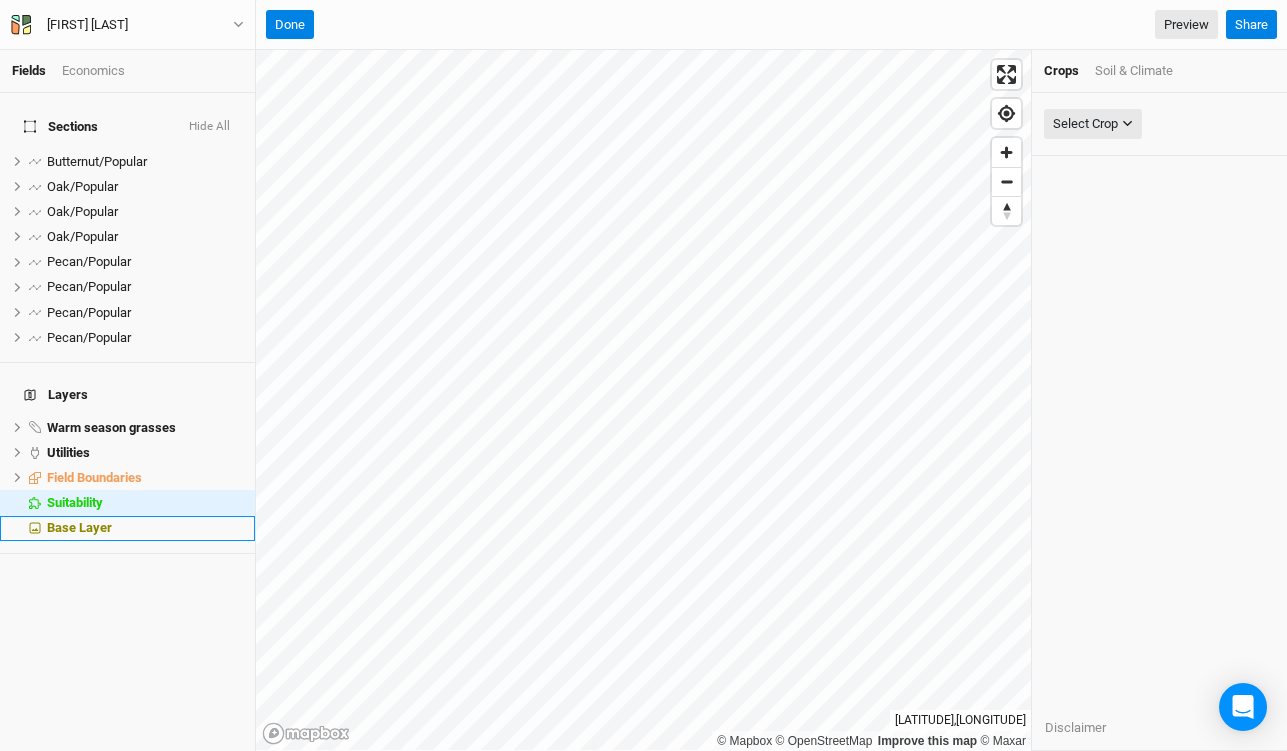 click on "Base Layer" at bounding box center (79, 527) 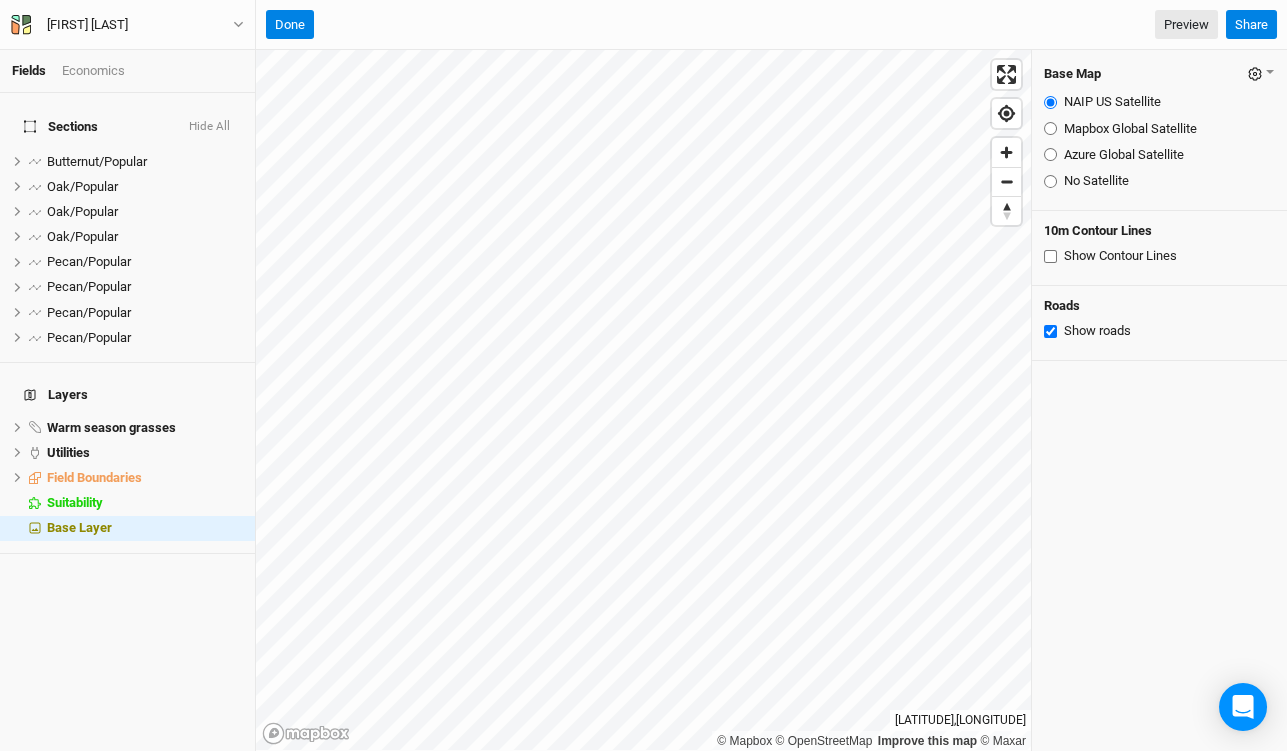 click on "Azure Global Satellite" at bounding box center [1050, 154] 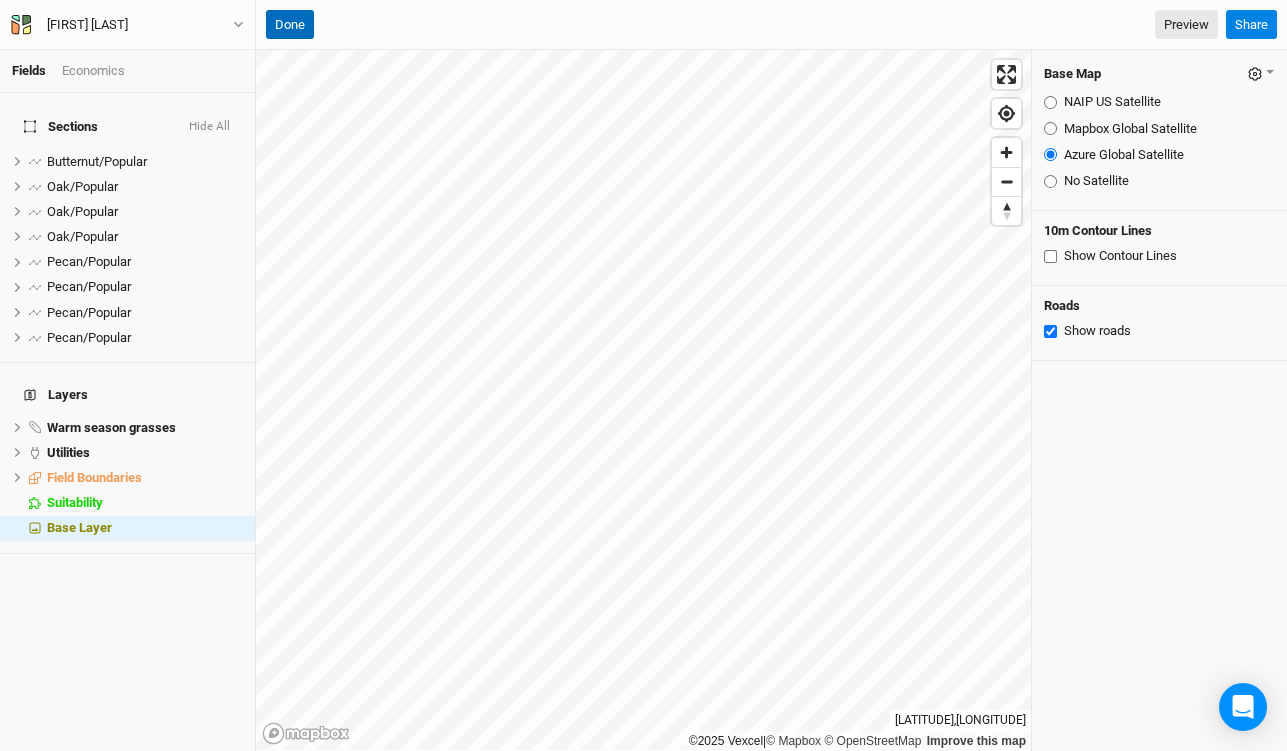 click on "Done" at bounding box center [290, 25] 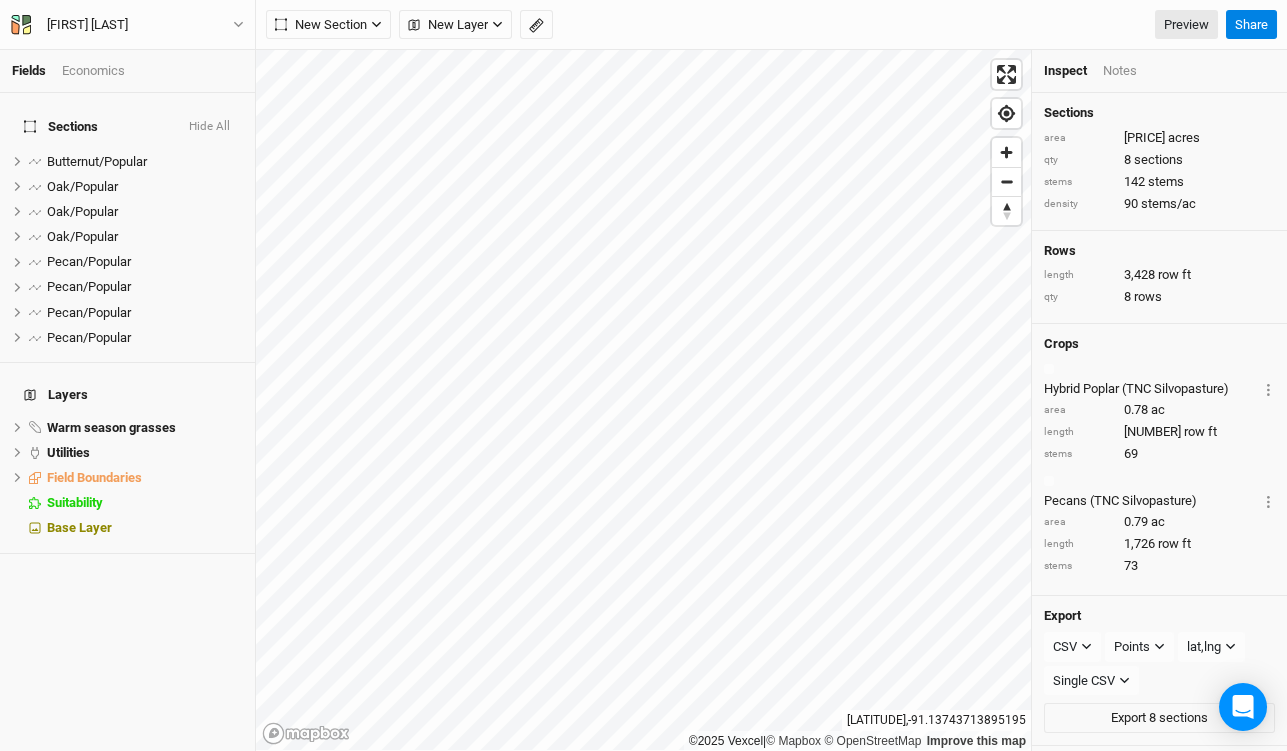 scroll, scrollTop: 0, scrollLeft: 0, axis: both 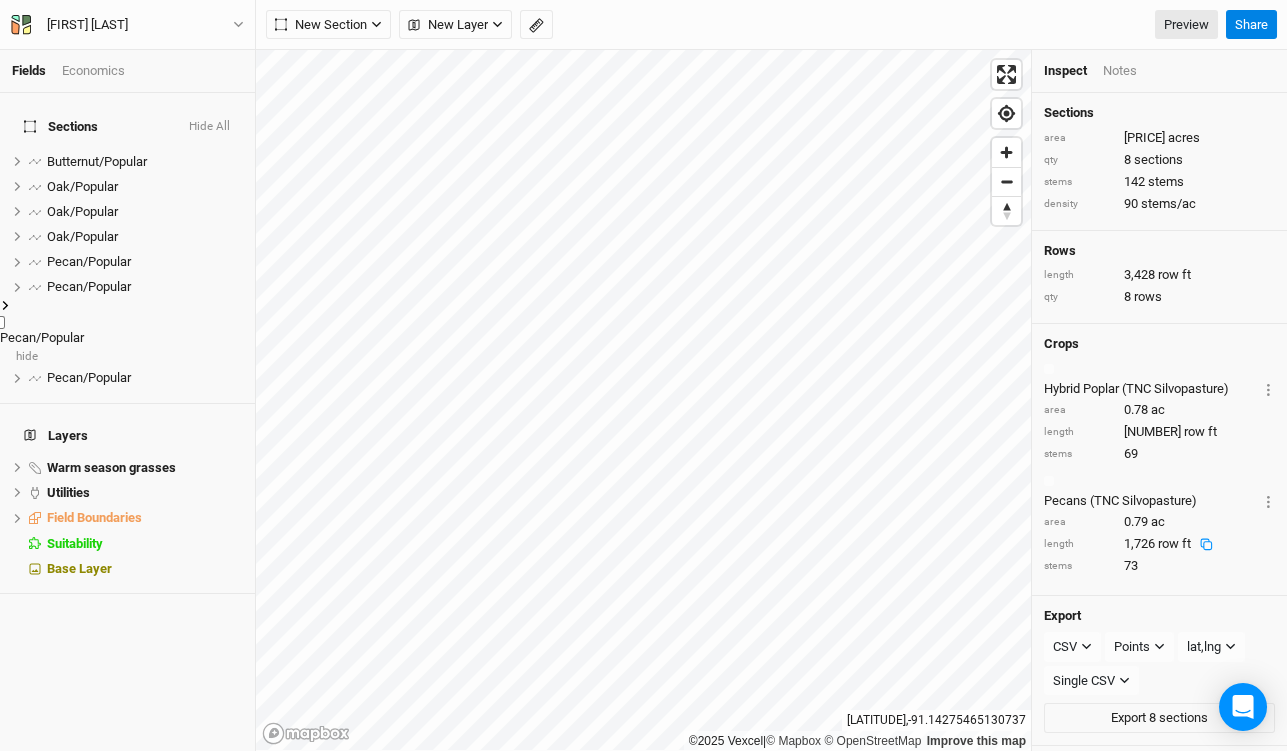 click on "Pecan/Popular" at bounding box center [42, 337] 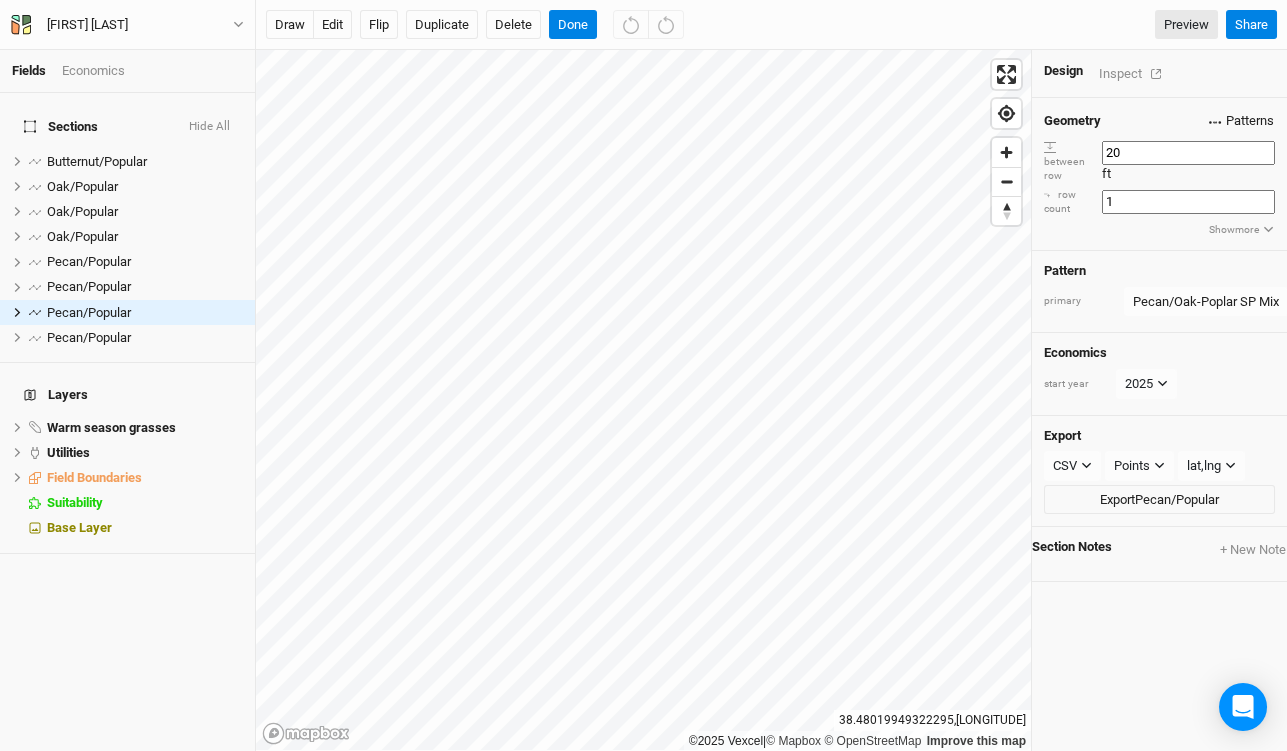 click on "Patterns" at bounding box center (1241, 121) 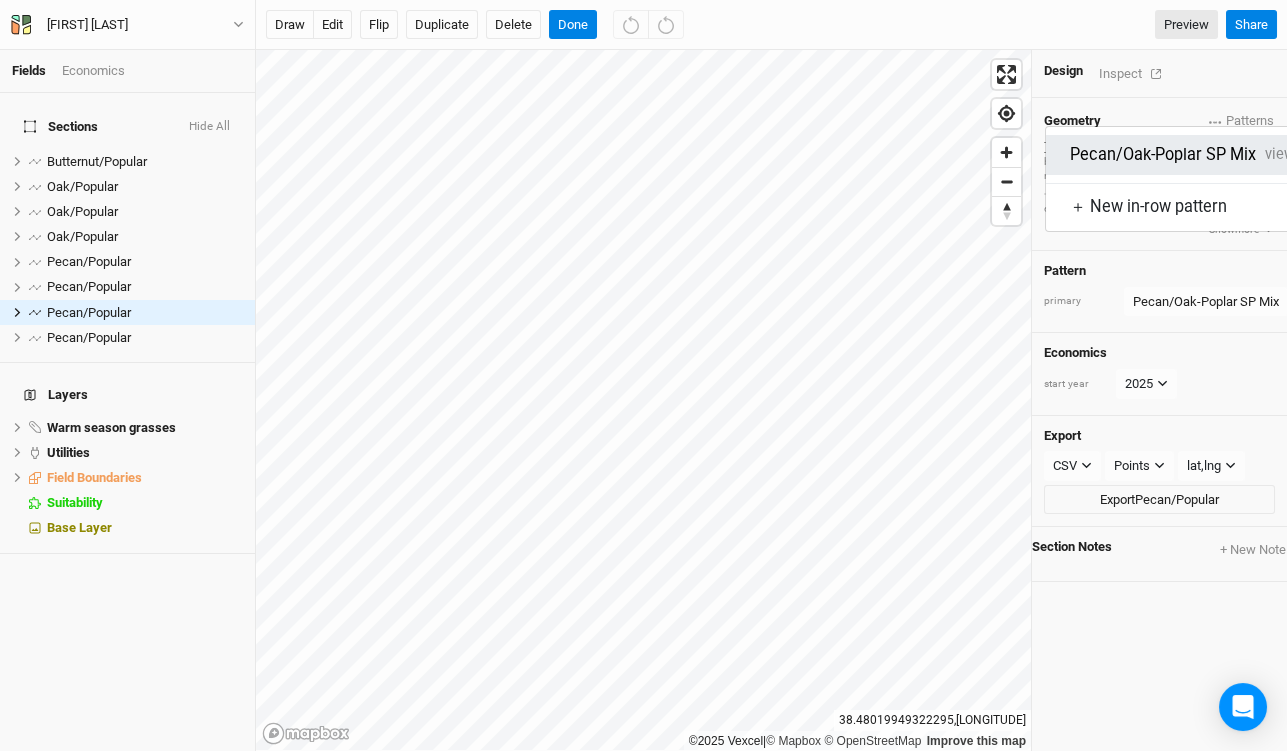 click on "view" at bounding box center [1280, 155] 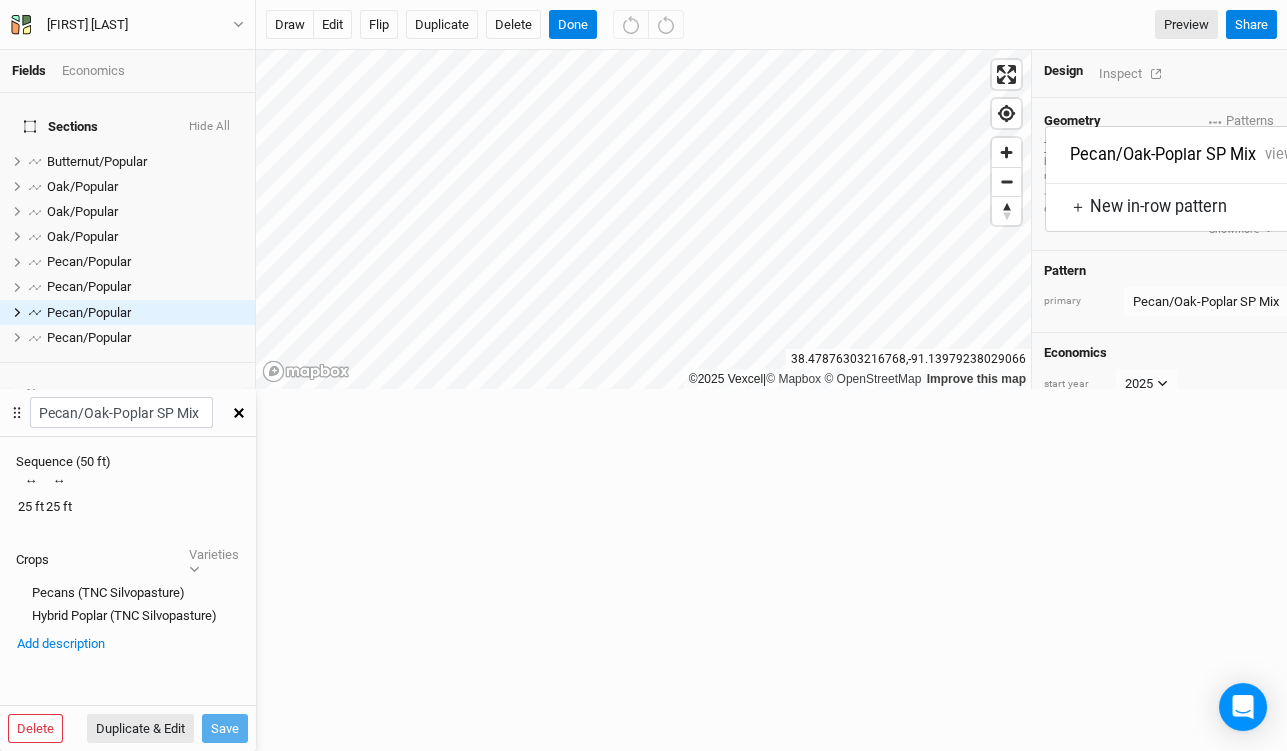 click at bounding box center (239, 413) 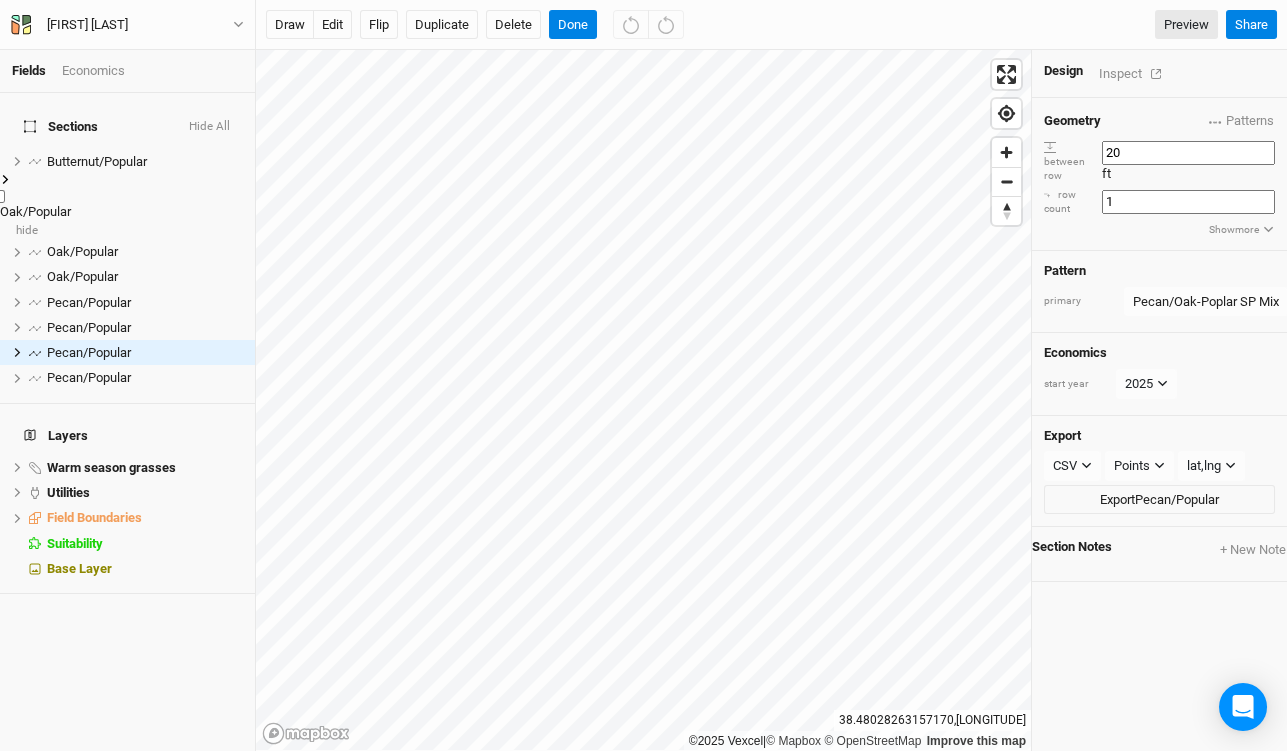 click on "Oak/Popular" at bounding box center [35, 211] 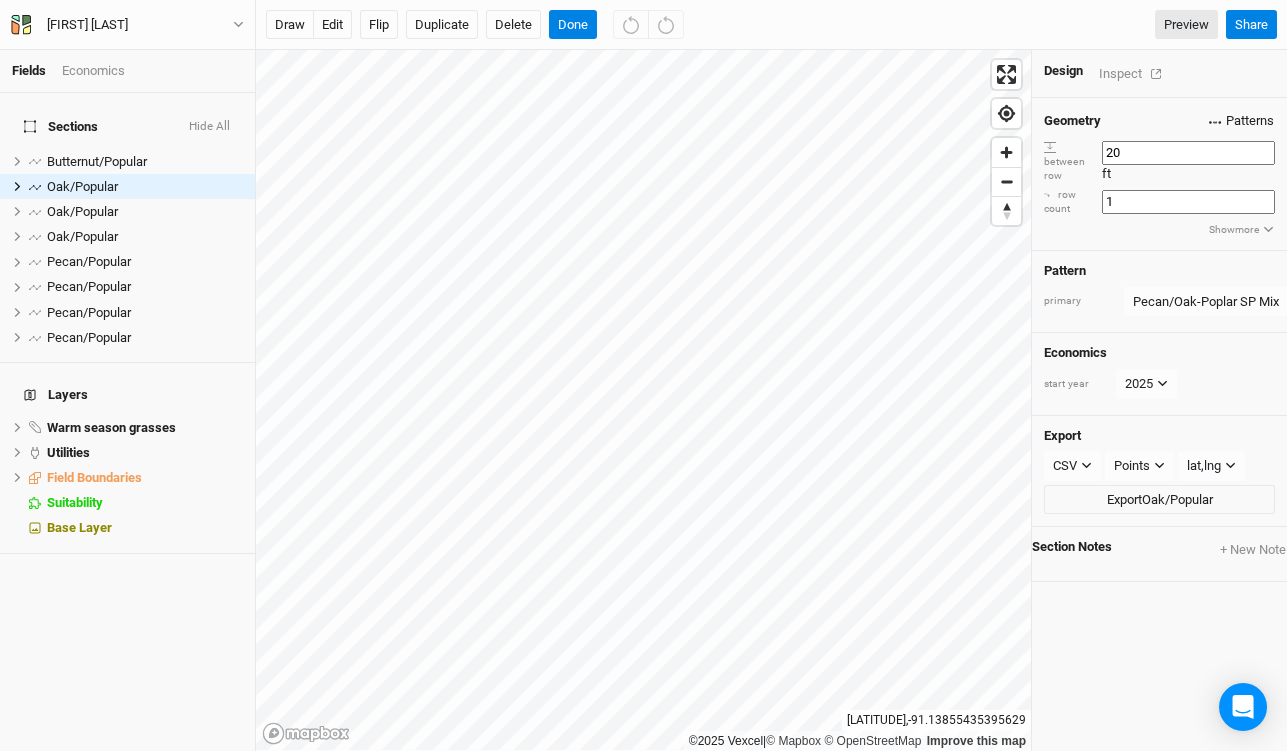 click on "Patterns" at bounding box center (1241, 121) 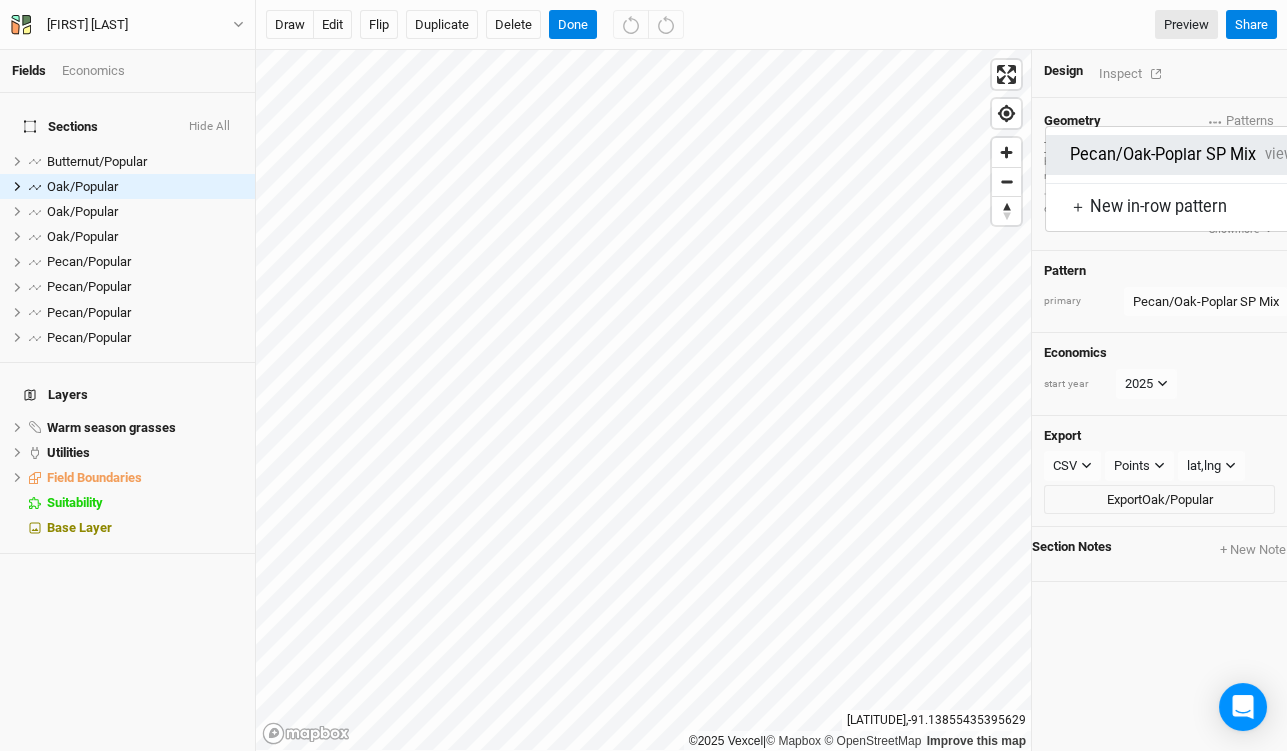 click on "view" at bounding box center (1280, 155) 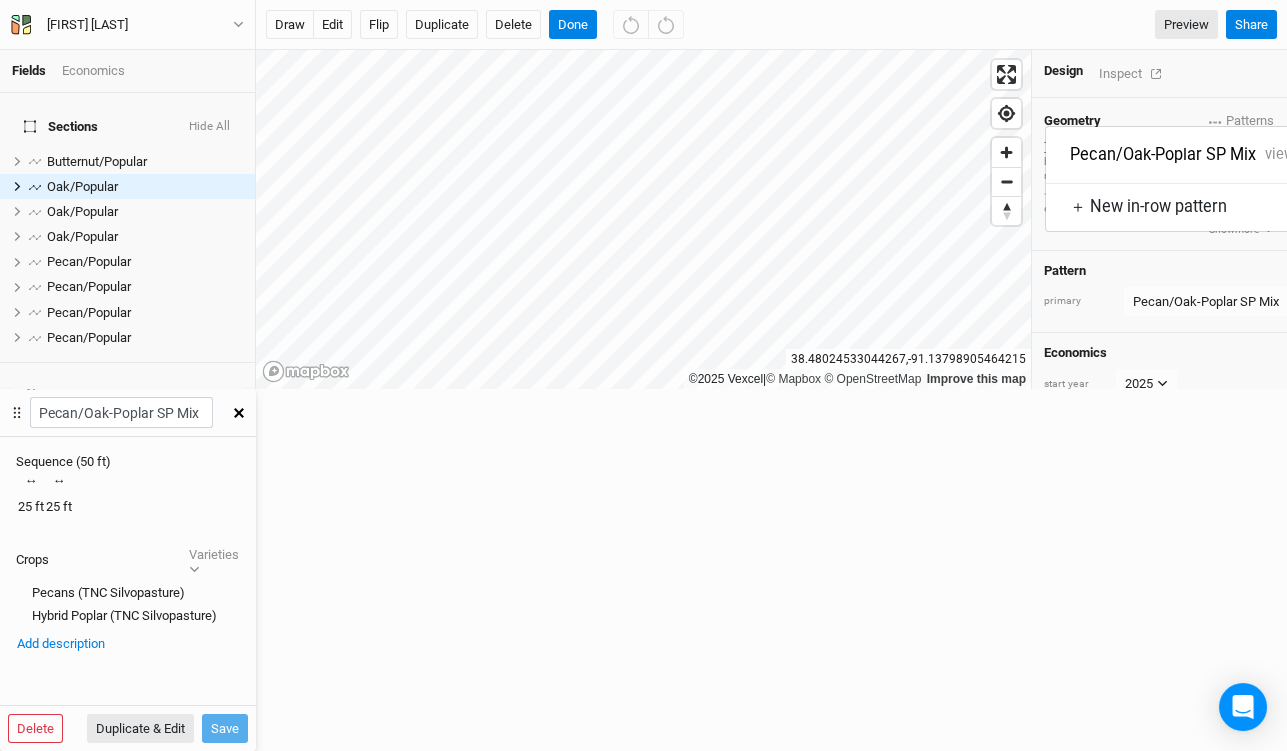 click at bounding box center [239, 413] 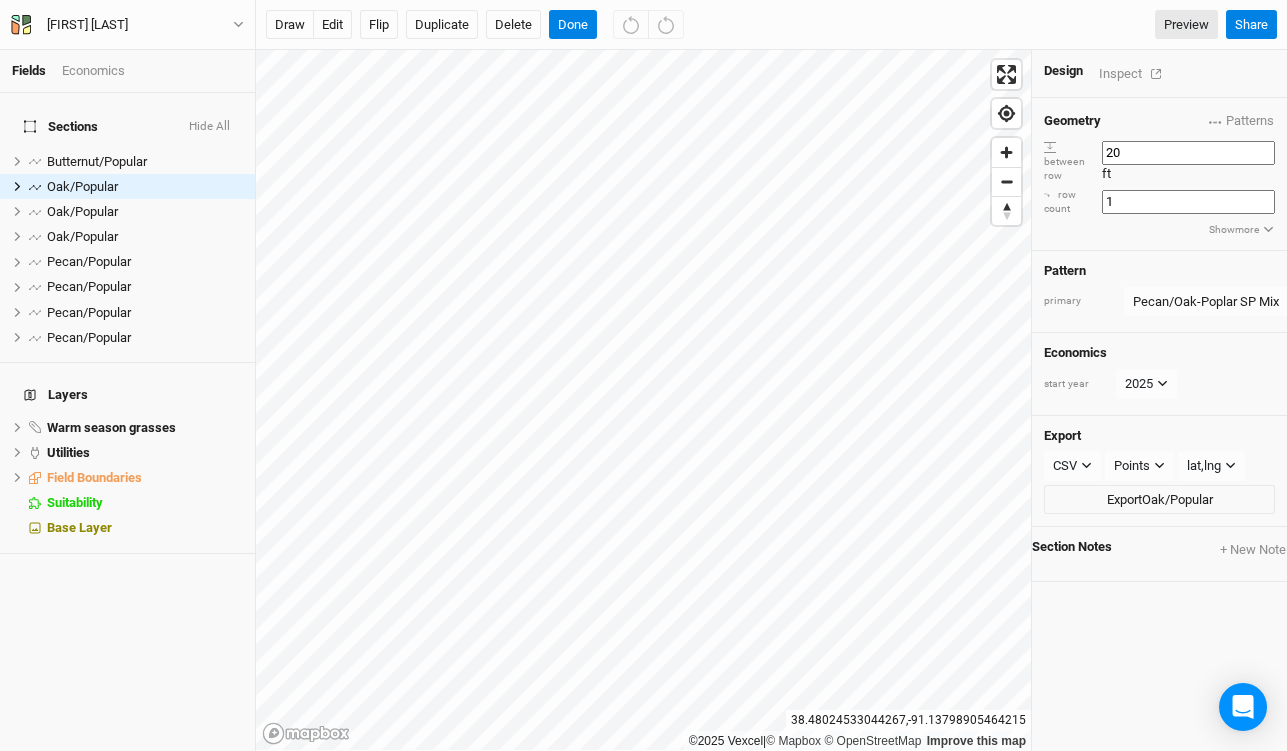 click on "Inspect" at bounding box center [1134, 73] 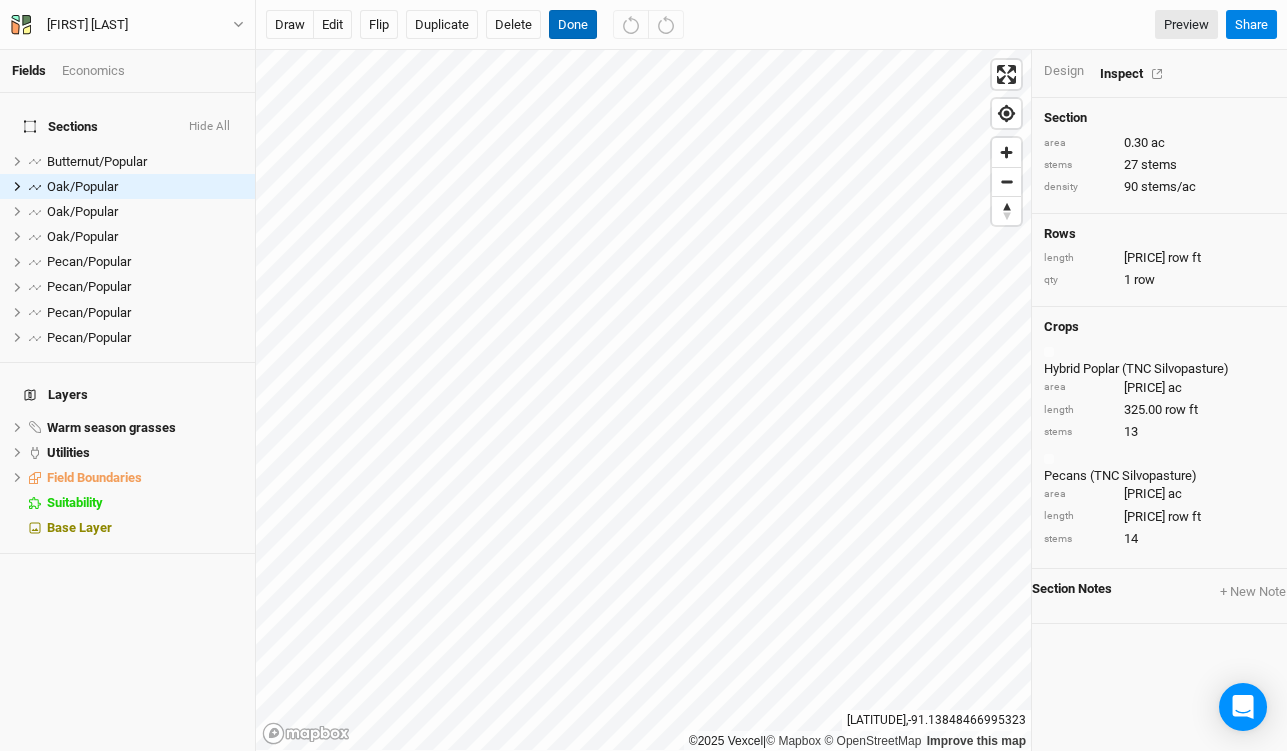 click on "Done" at bounding box center [573, 25] 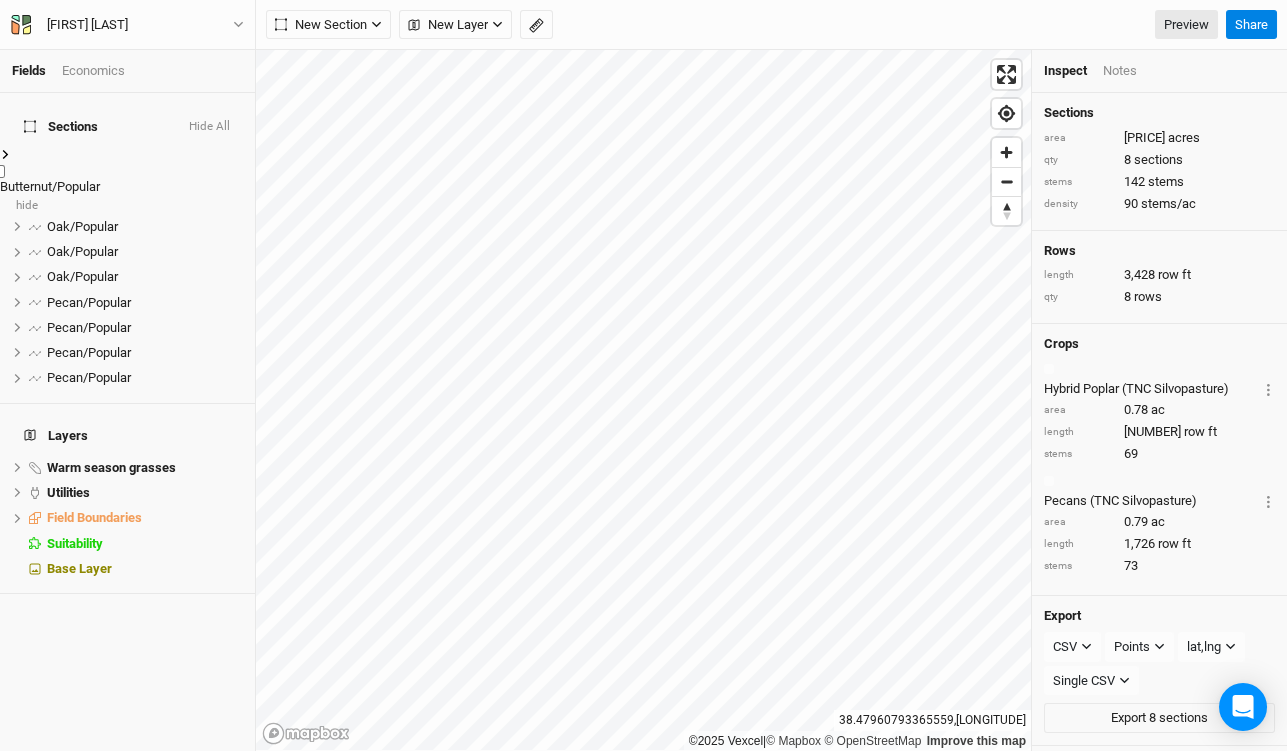 click on "Butternut/Popular" at bounding box center [50, 186] 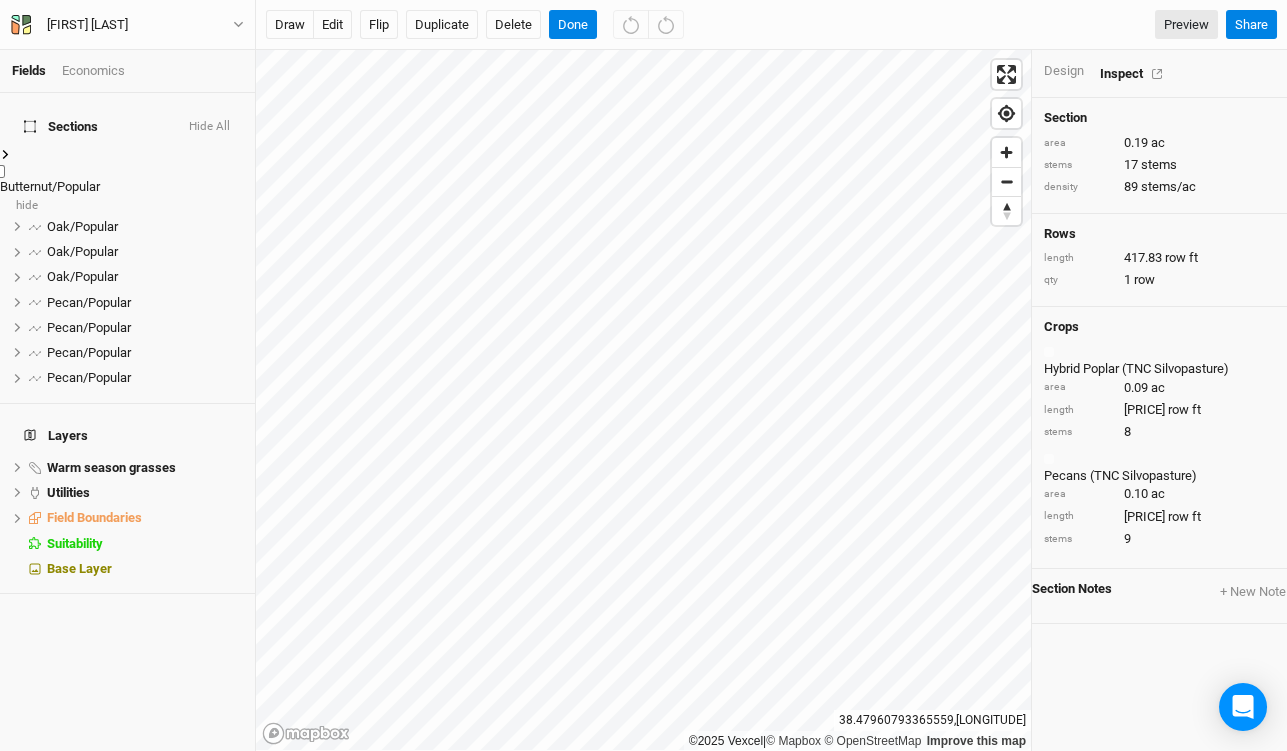 click on "Butternut/Popular" at bounding box center (50, 186) 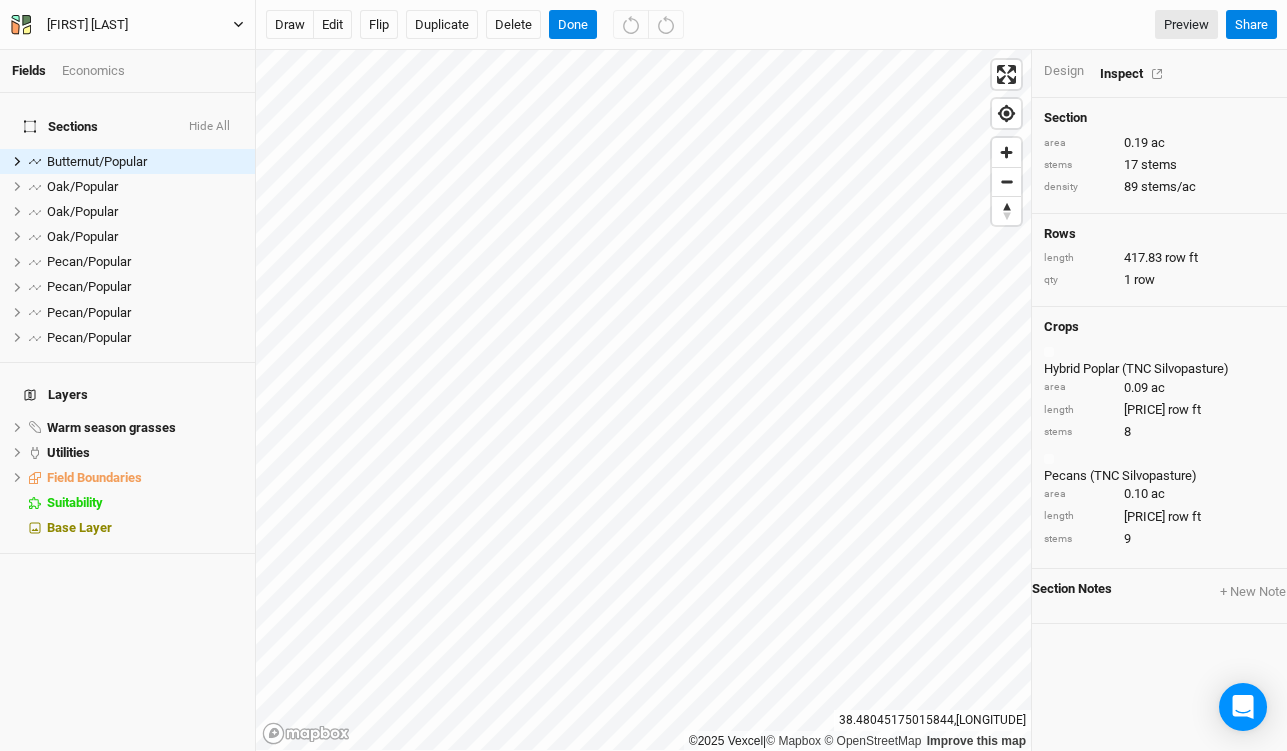 click on "[FIRST] [LAST]" at bounding box center [127, 25] 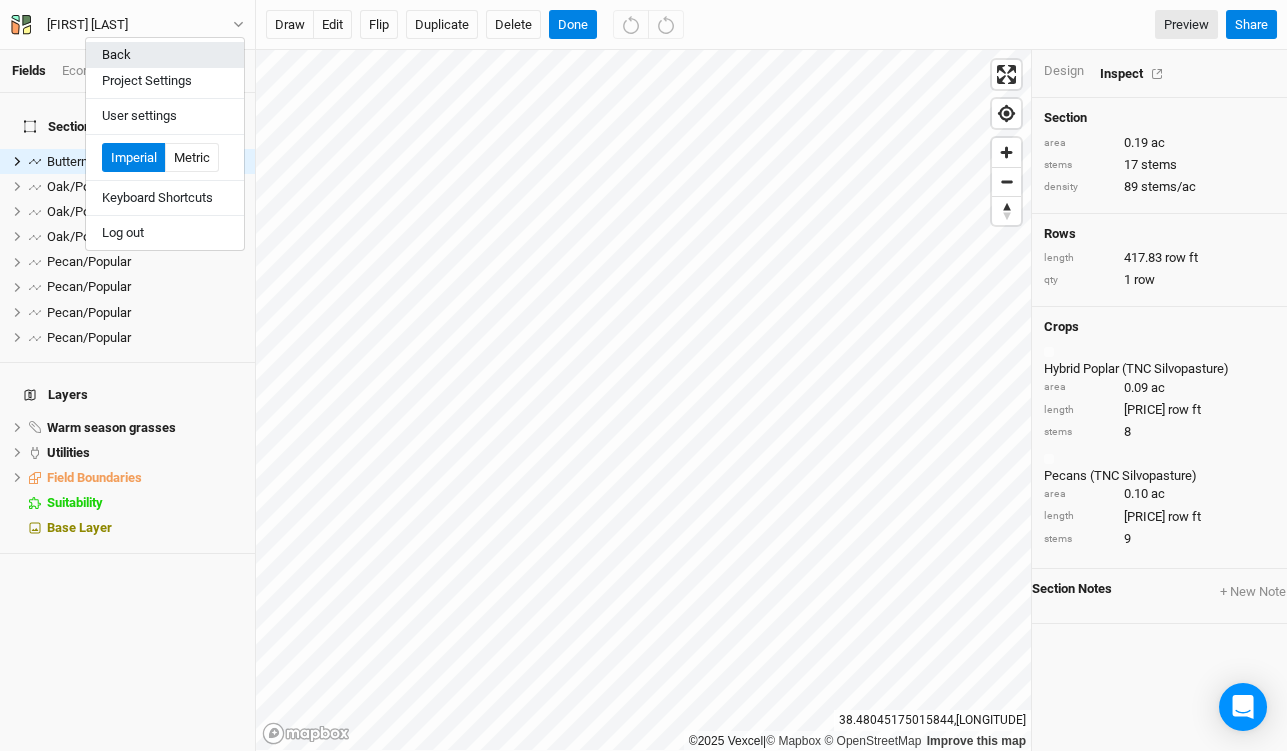 click on "Back" at bounding box center [165, 55] 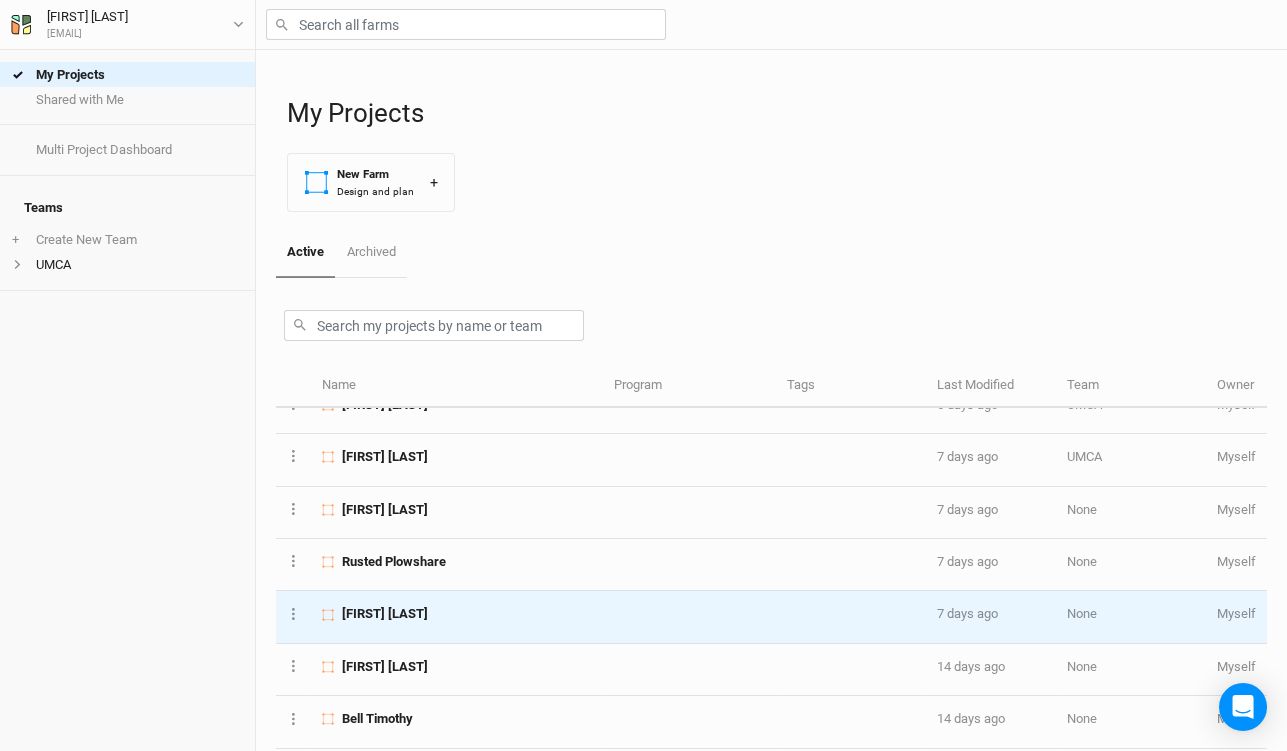 scroll, scrollTop: 6, scrollLeft: 0, axis: vertical 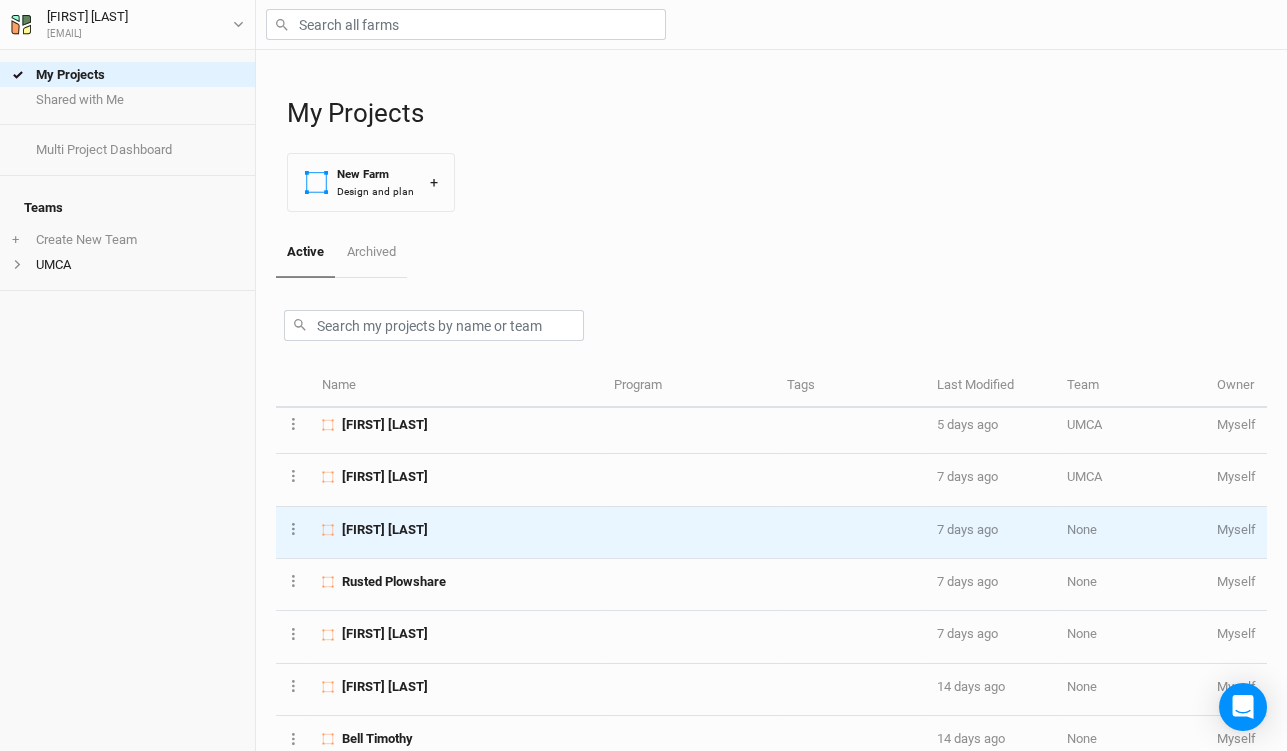 click on "[FIRST] [LAST]" at bounding box center [385, 530] 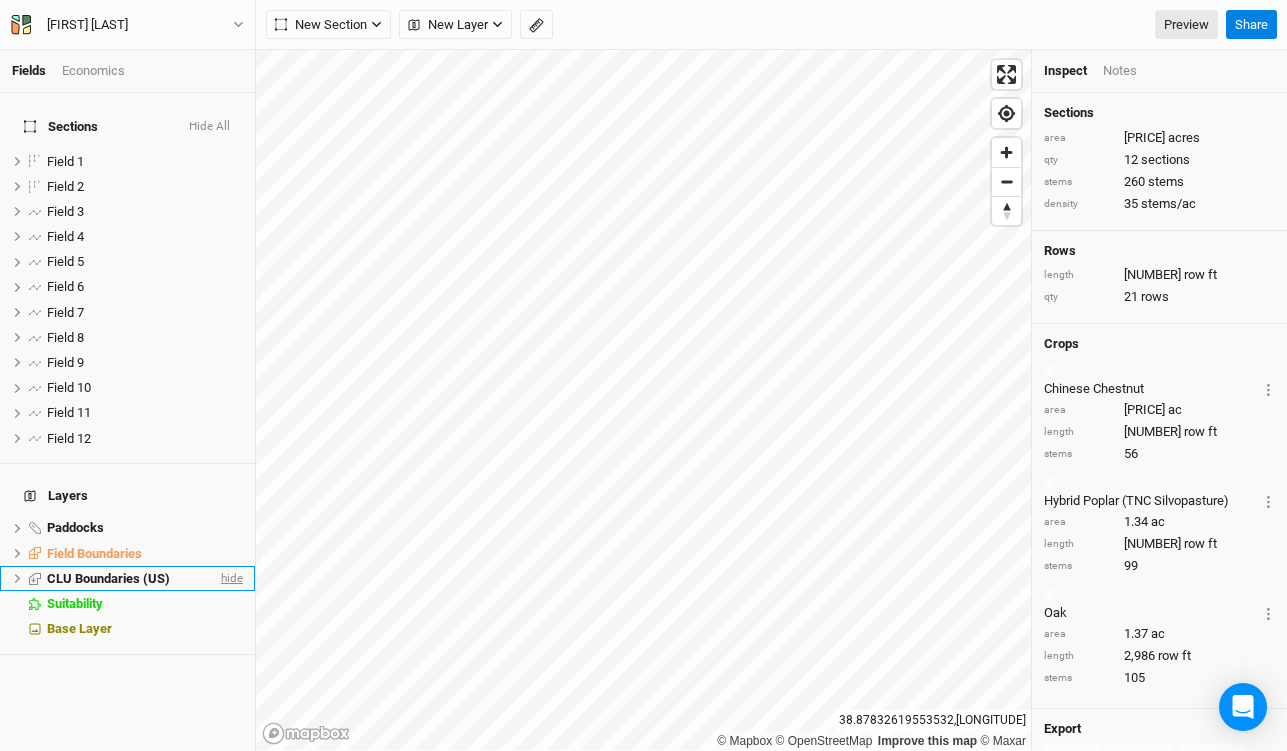 click on "hide" at bounding box center [0, 0] 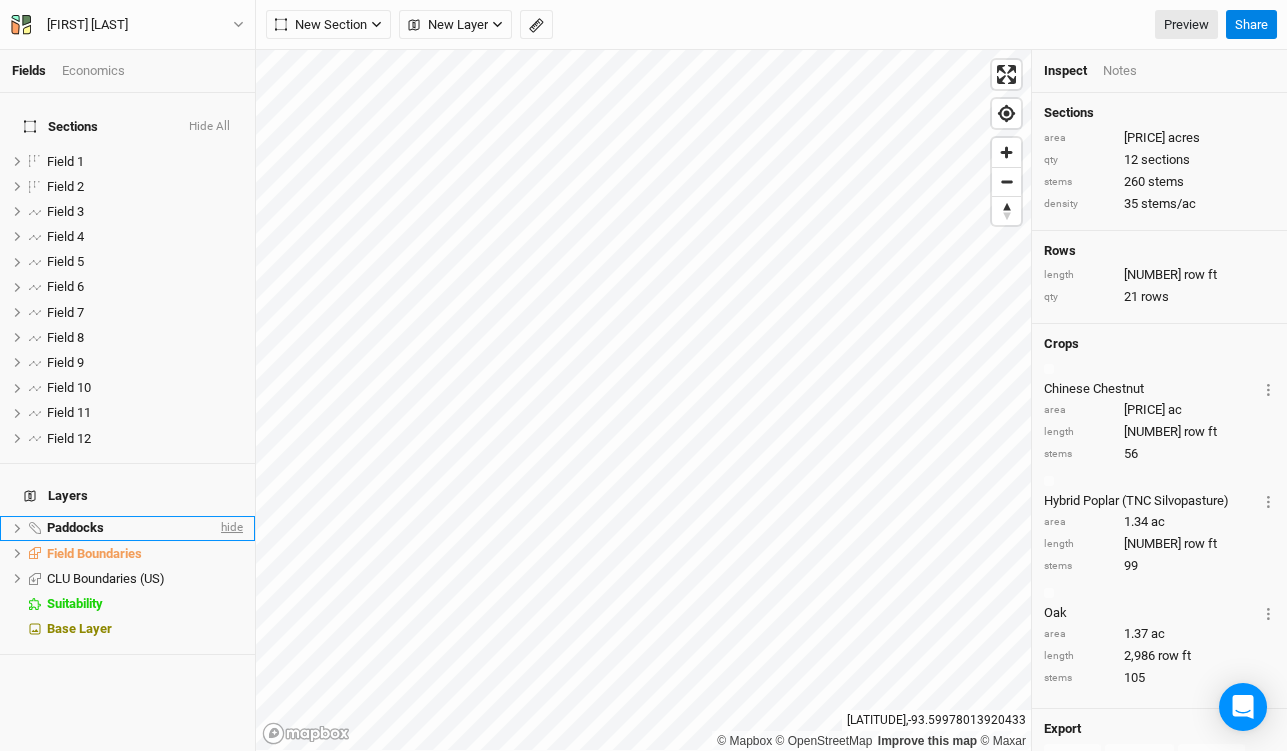 click on "hide" at bounding box center [230, 528] 